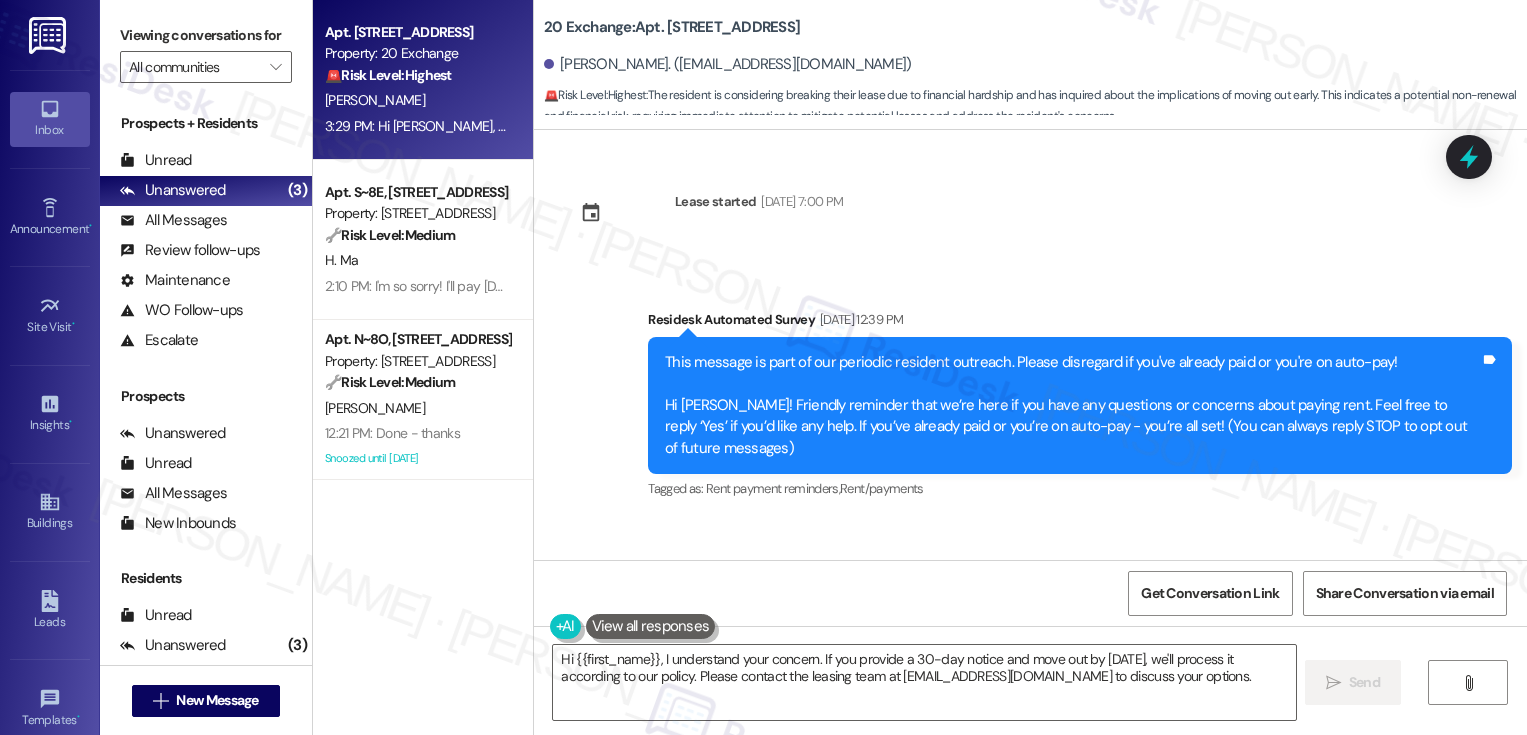 scroll, scrollTop: 0, scrollLeft: 0, axis: both 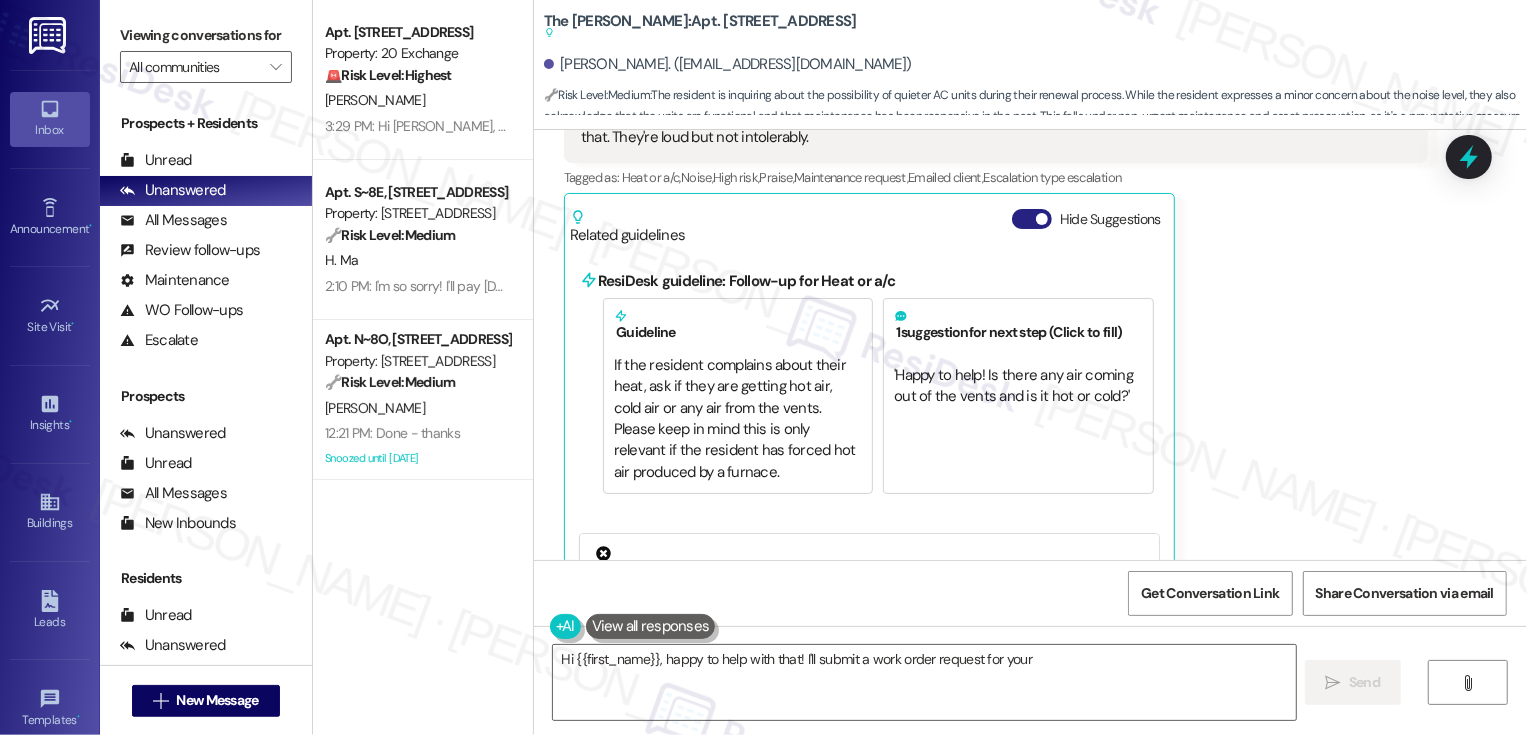 click on "Hide Suggestions" at bounding box center [1032, 219] 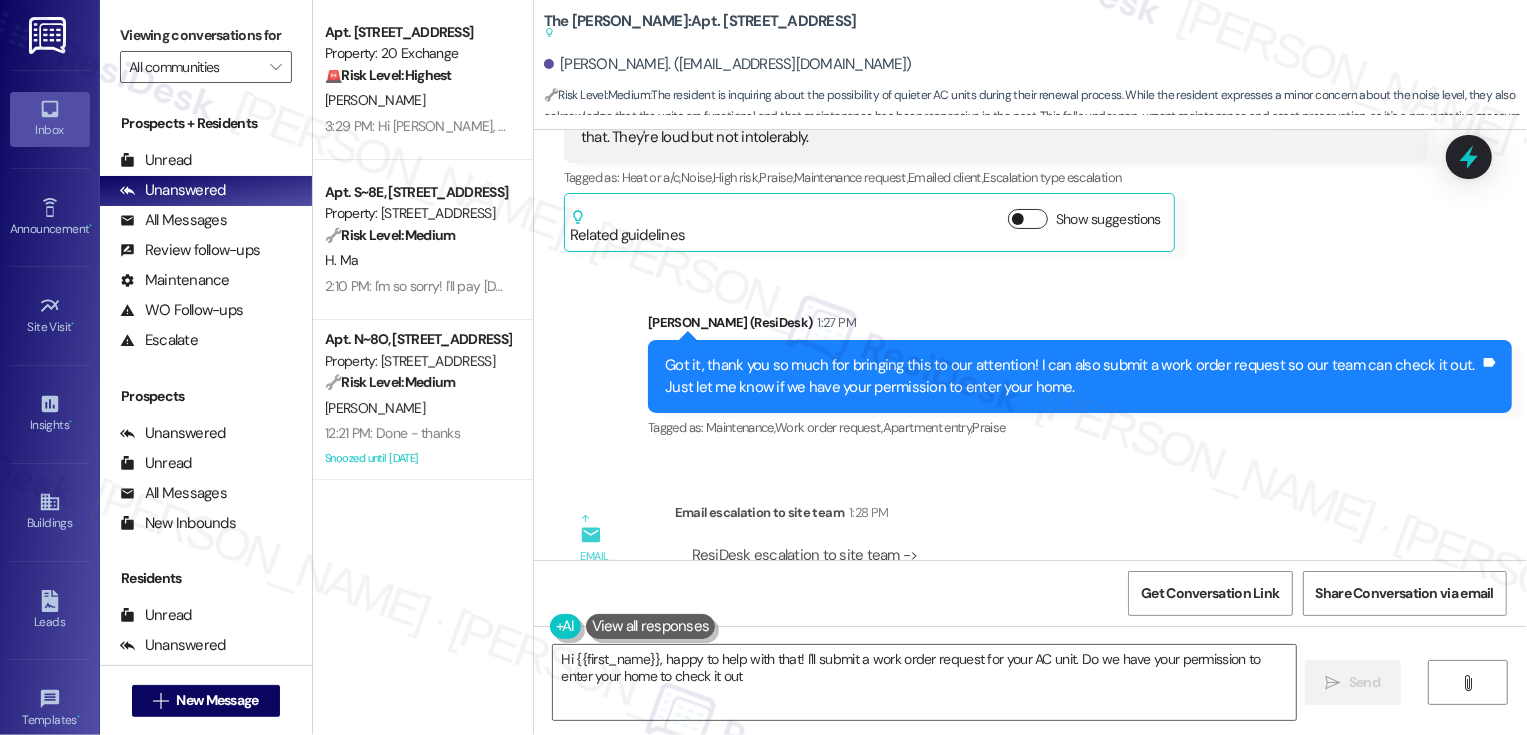 type on "Hi {{first_name}}, happy to help with that! I'll submit a work order request for your AC unit. Do we have your permission to enter your home to check it out?" 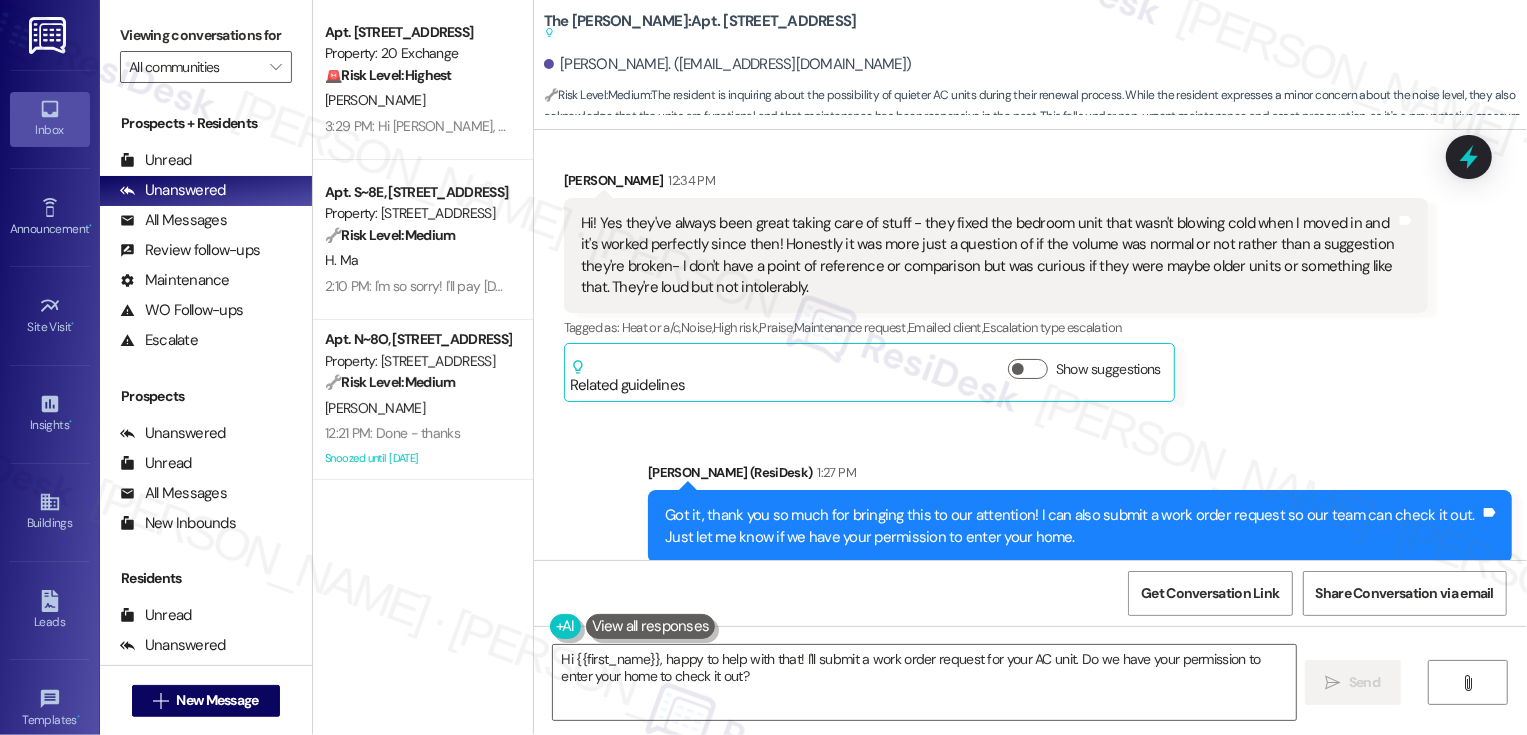 scroll, scrollTop: 1258, scrollLeft: 0, axis: vertical 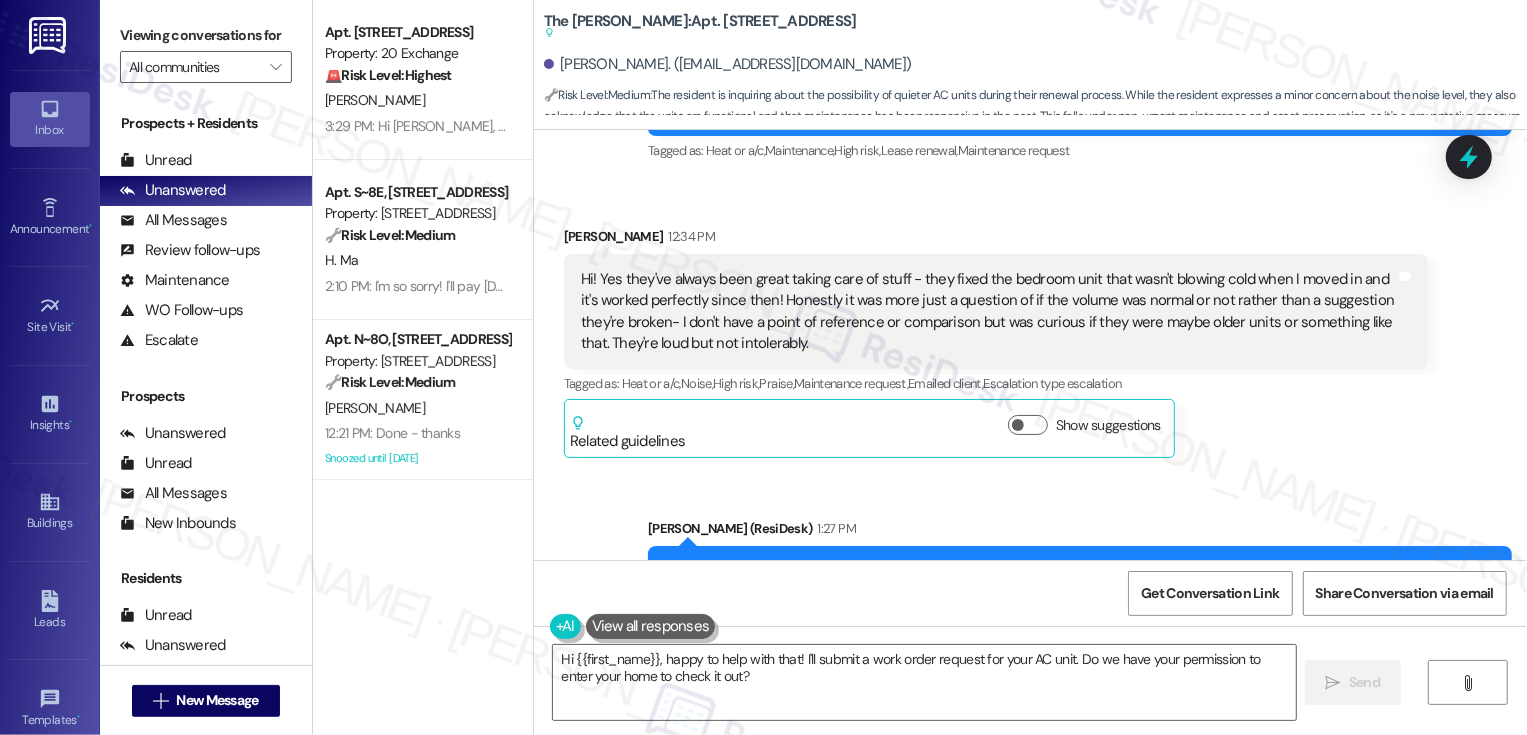 type 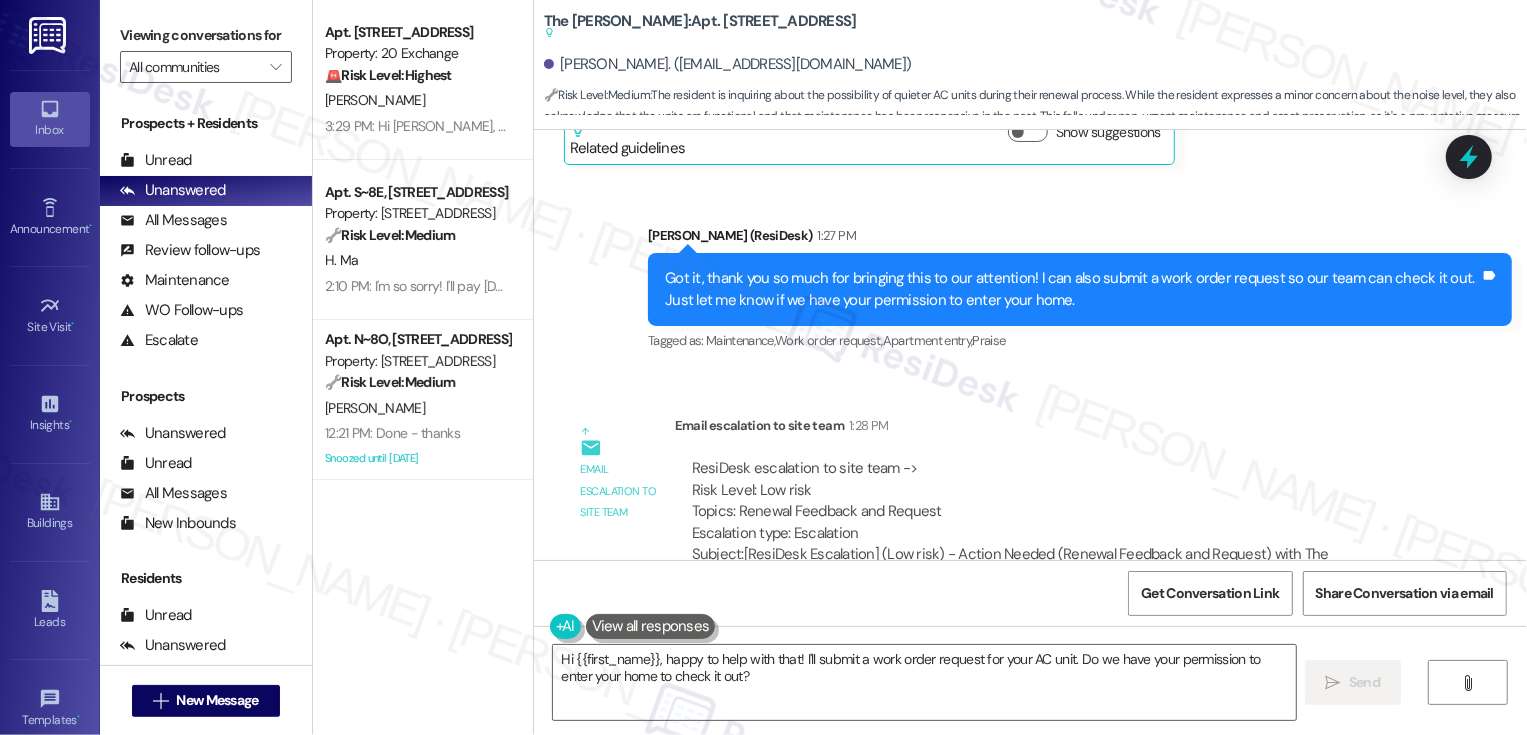 scroll, scrollTop: 1565, scrollLeft: 0, axis: vertical 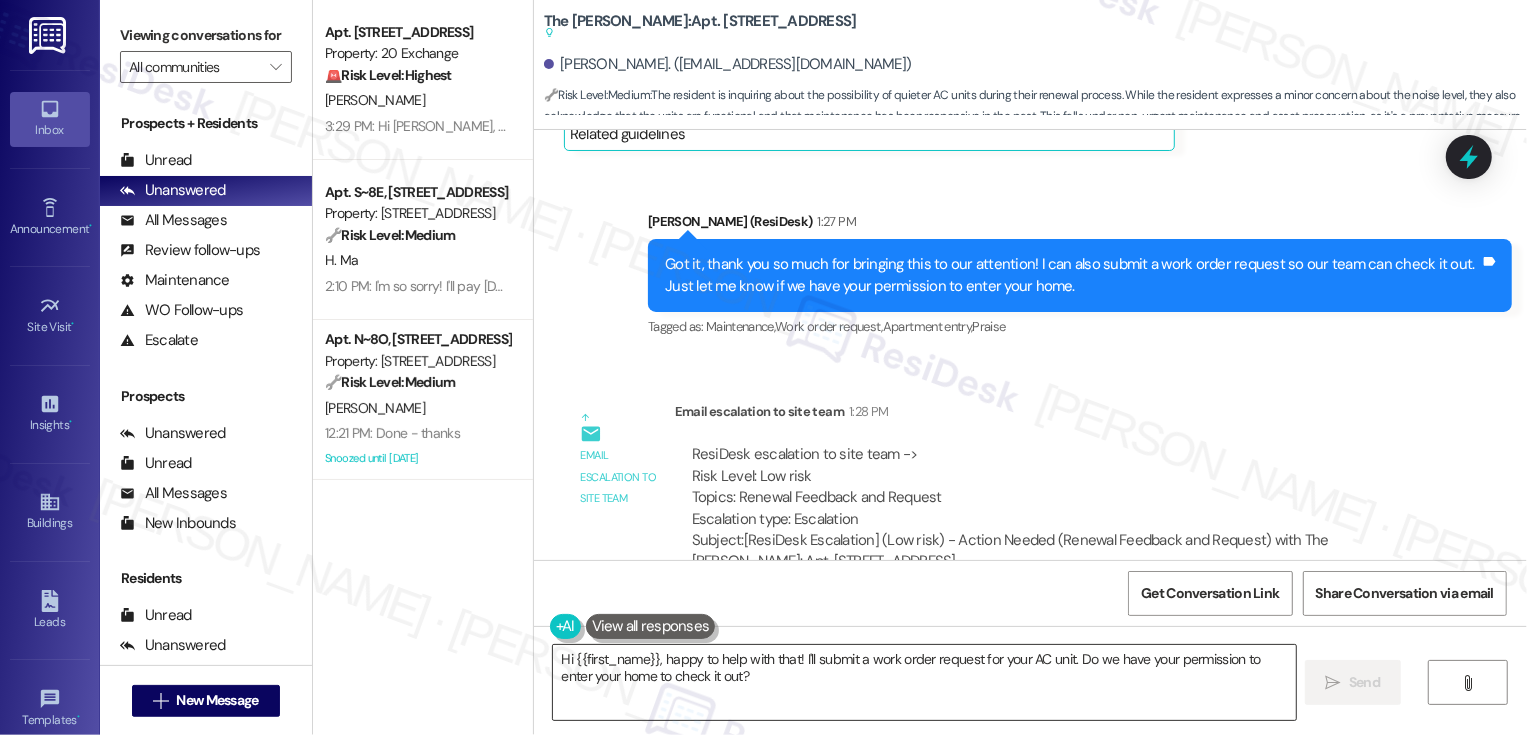 click on "Hi {{first_name}}, happy to help with that! I'll submit a work order request for your AC unit. Do we have your permission to enter your home to check it out?" at bounding box center [924, 682] 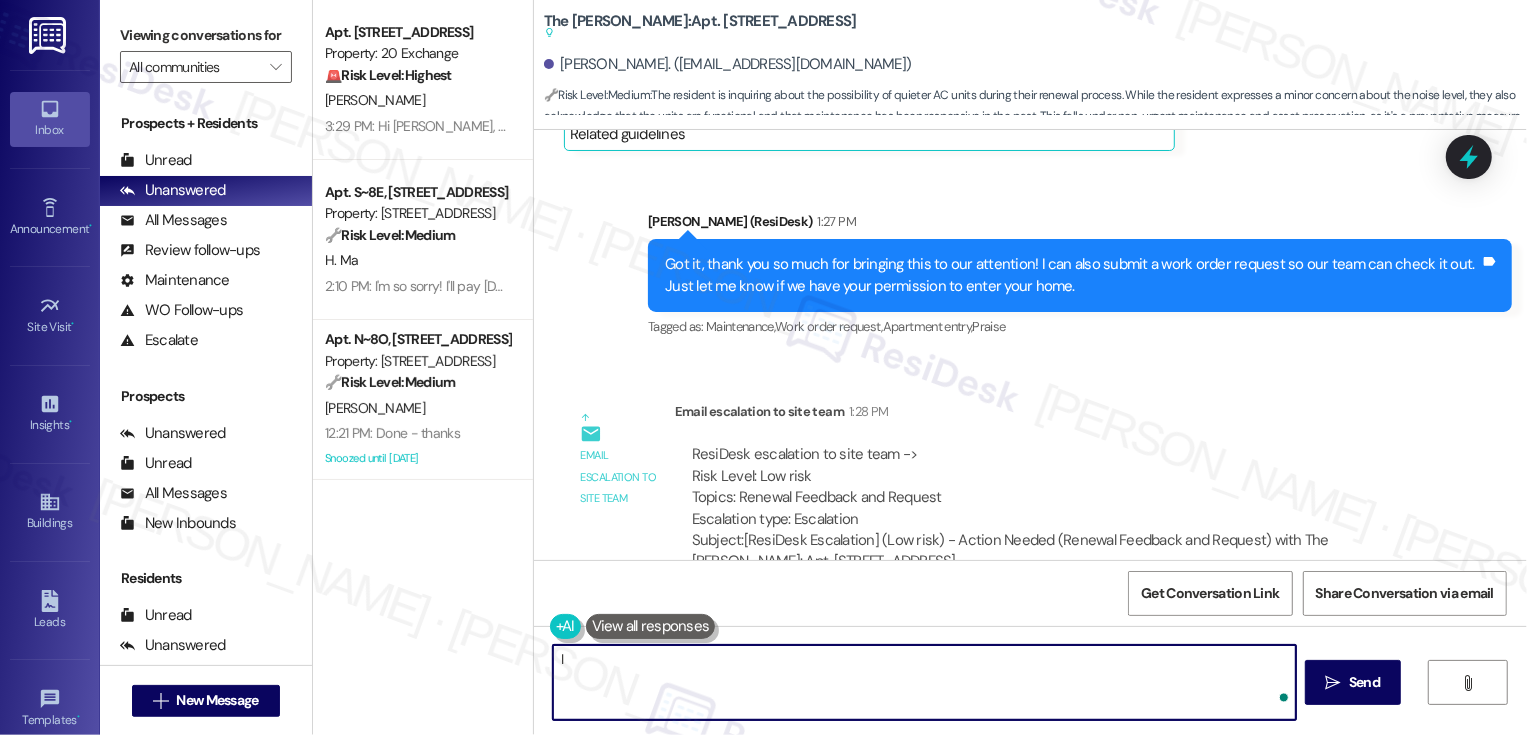 type on "I" 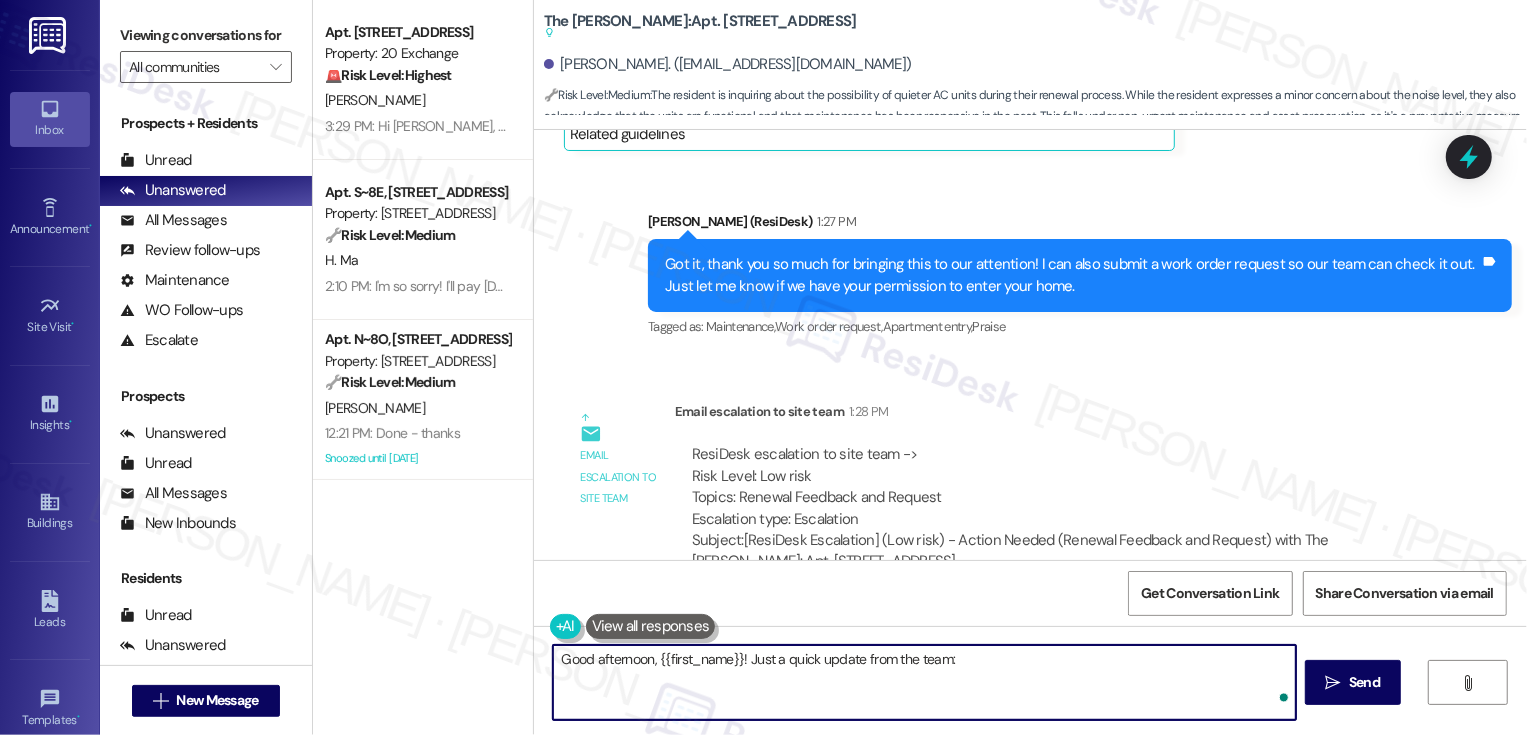 paste on "We can have someone look at it if they put a ticket in, but most likely
it's functioning properly and that's just the volume.  We cannot change it" 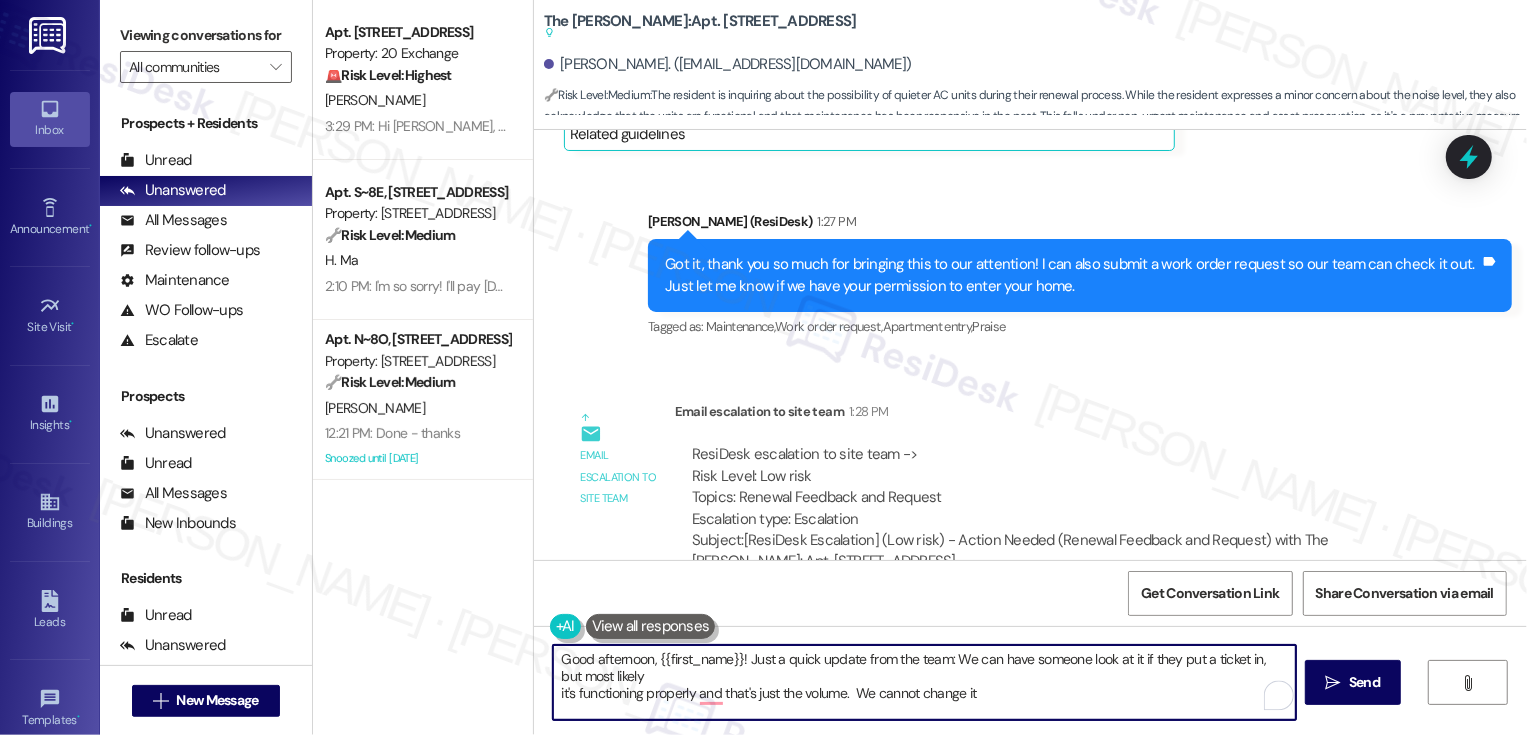 click on "Good afternoon, {{first_name}}! Just a quick update from the team: We can have someone look at it if they put a ticket in, but most likely
it's functioning properly and that's just the volume.  We cannot change it" at bounding box center (924, 682) 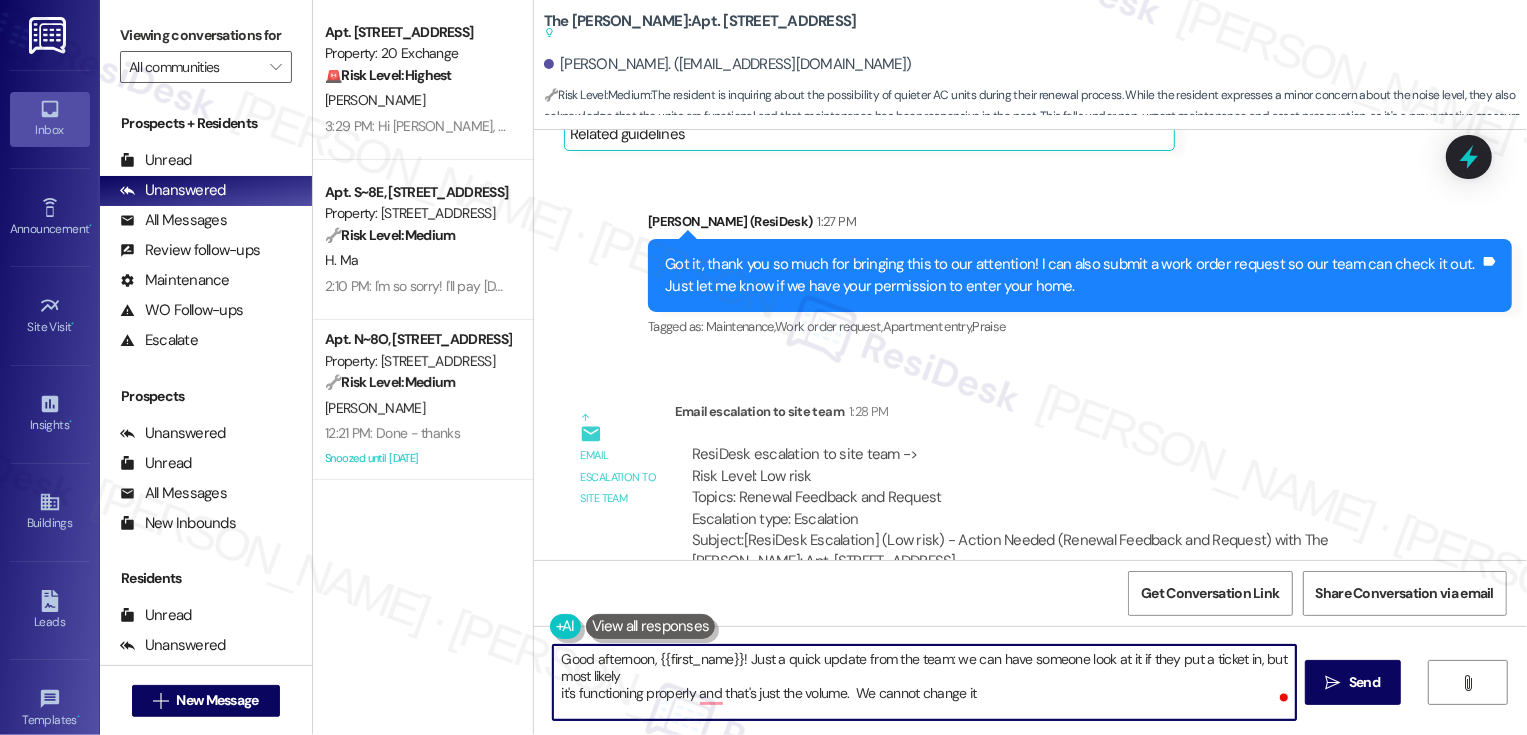 click on "Good afternoon, {{first_name}}! Just a quick update from the team: we can have someone look at it if they put a ticket in, but most likely
it's functioning properly and that's just the volume.  We cannot change it" at bounding box center (924, 682) 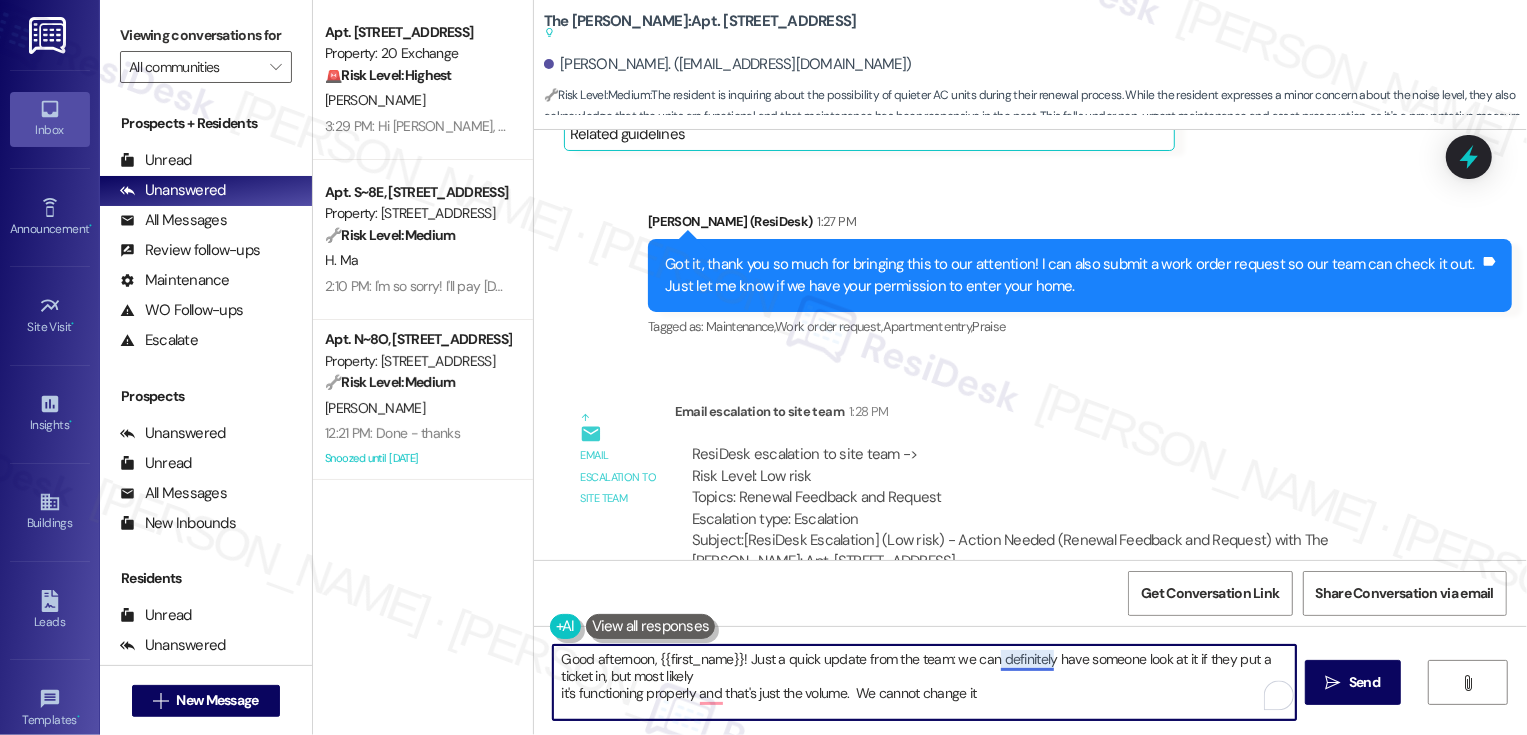 click on "Good afternoon, {{first_name}}! Just a quick update from the team: we can definitely have someone look at it if they put a ticket in, but most likely
it's functioning properly and that's just the volume.  We cannot change it" at bounding box center (924, 682) 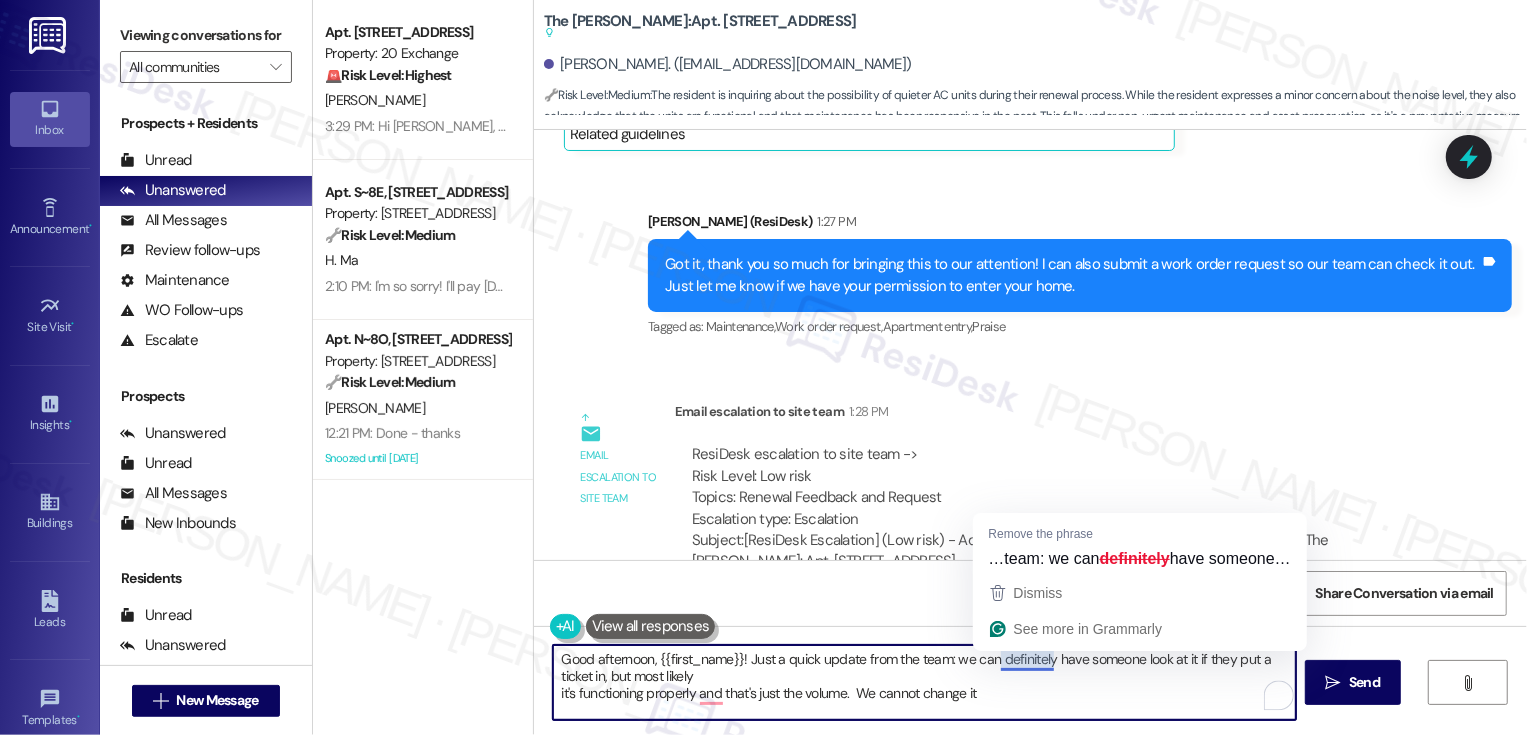 click on "Good afternoon, {{first_name}}! Just a quick update from the team: we can definitely have someone look at it if they put a ticket in, but most likely
it's functioning properly and that's just the volume.  We cannot change it" at bounding box center (924, 682) 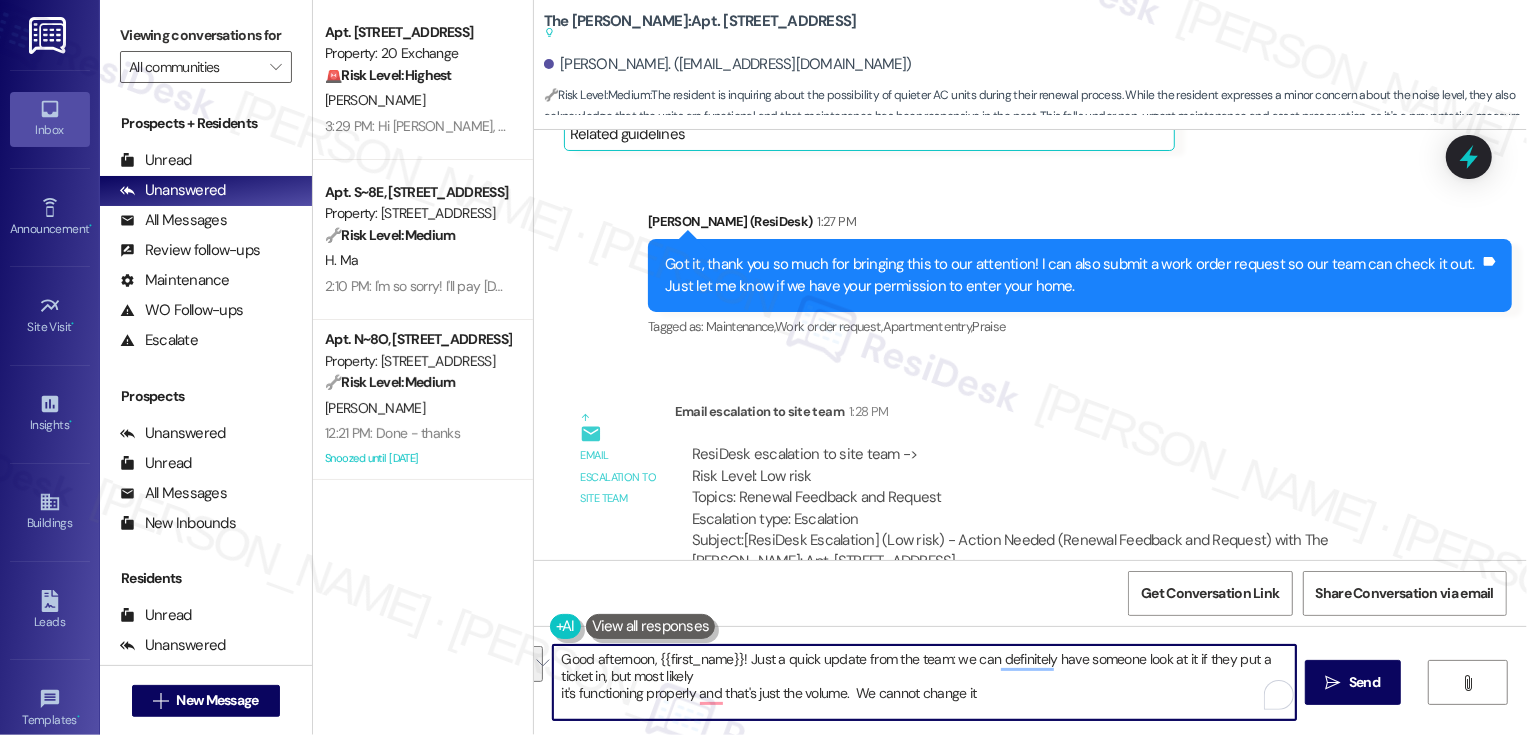 drag, startPoint x: 1189, startPoint y: 659, endPoint x: 594, endPoint y: 680, distance: 595.3705 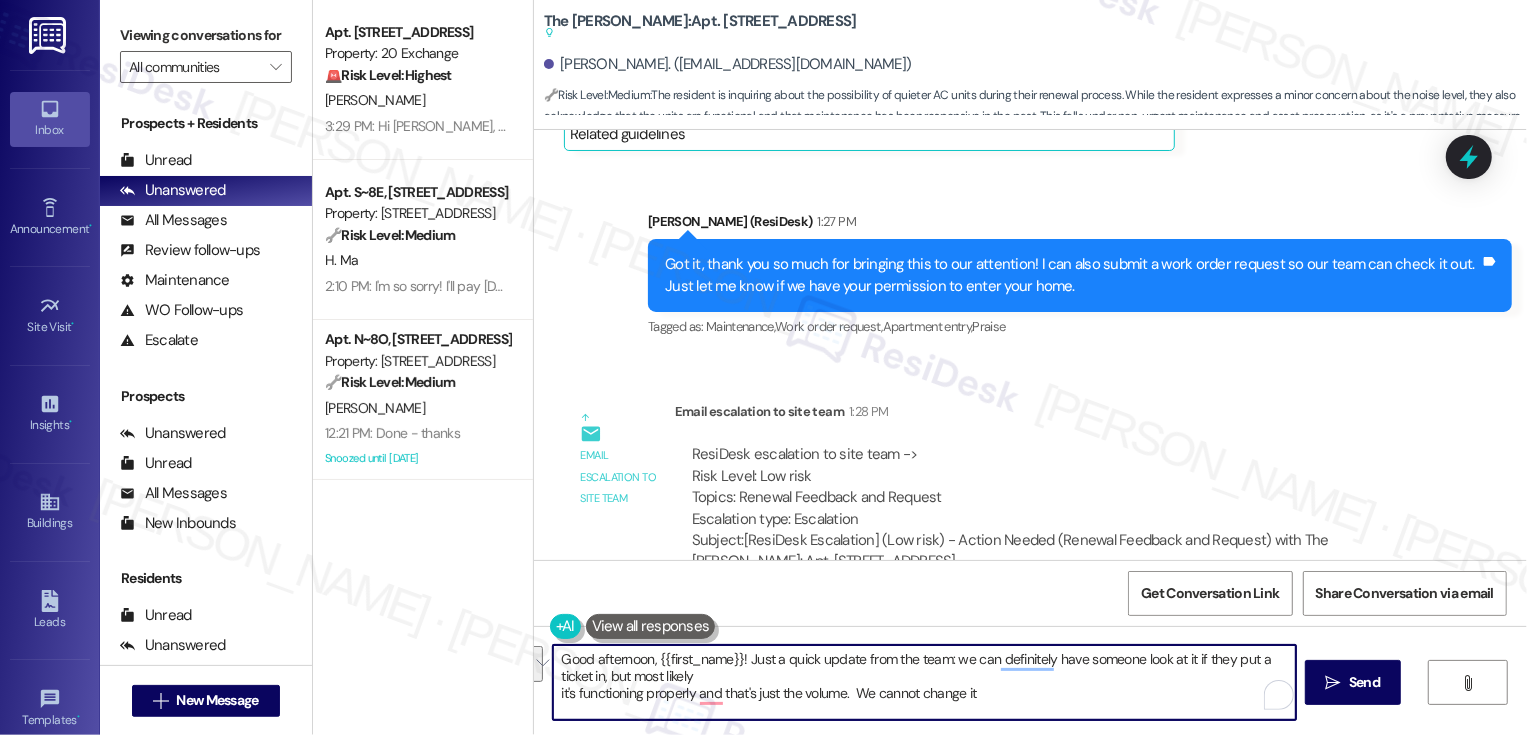 click on "Good afternoon, {{first_name}}! Just a quick update from the team: we can definitely have someone look at it if they put a ticket in, but most likely
it's functioning properly and that's just the volume.  We cannot change it" at bounding box center [924, 682] 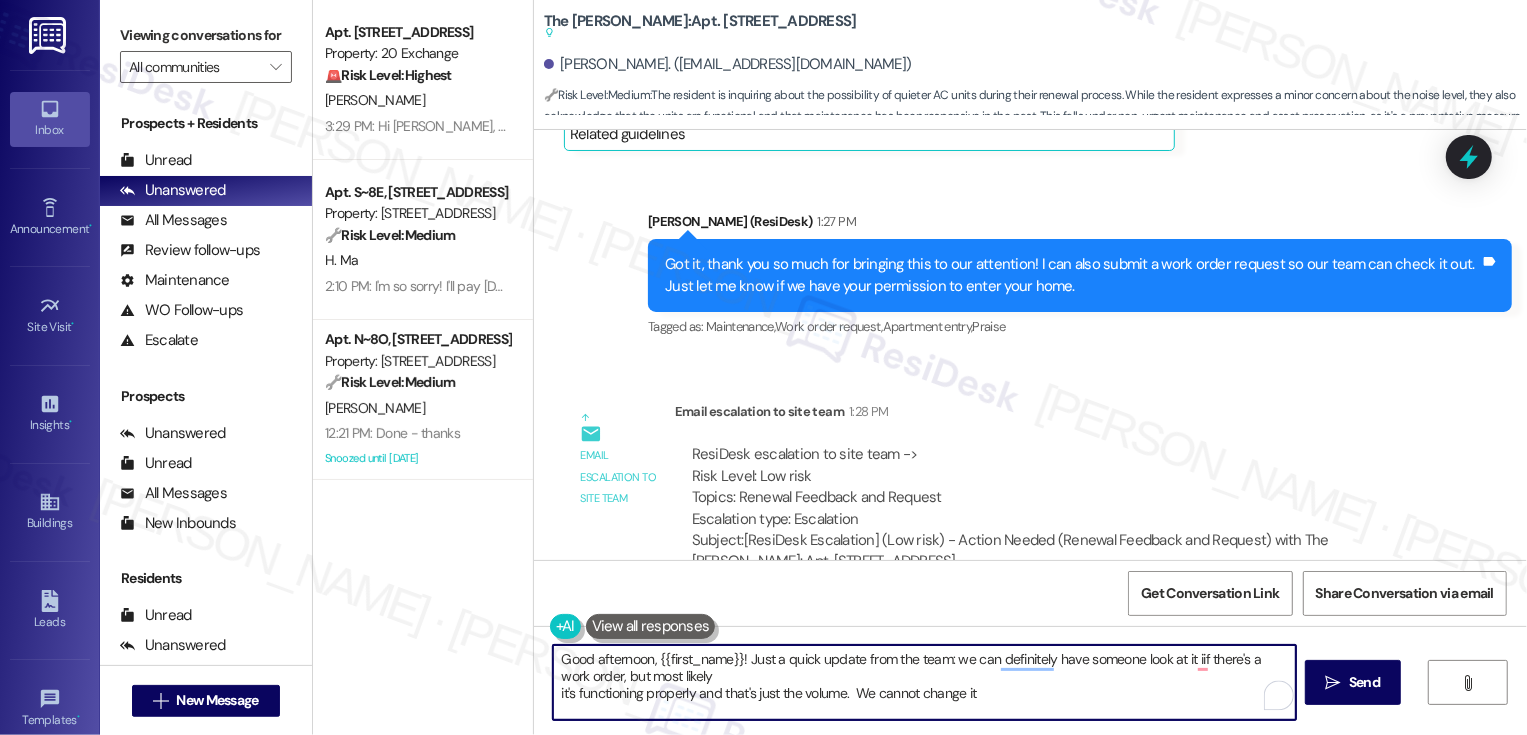 click on "Good afternoon, {{first_name}}! Just a quick update from the team: we can definitely have someone look at it iif there's a work order, but most likely
it's functioning properly and that's just the volume.  We cannot change it" at bounding box center (924, 682) 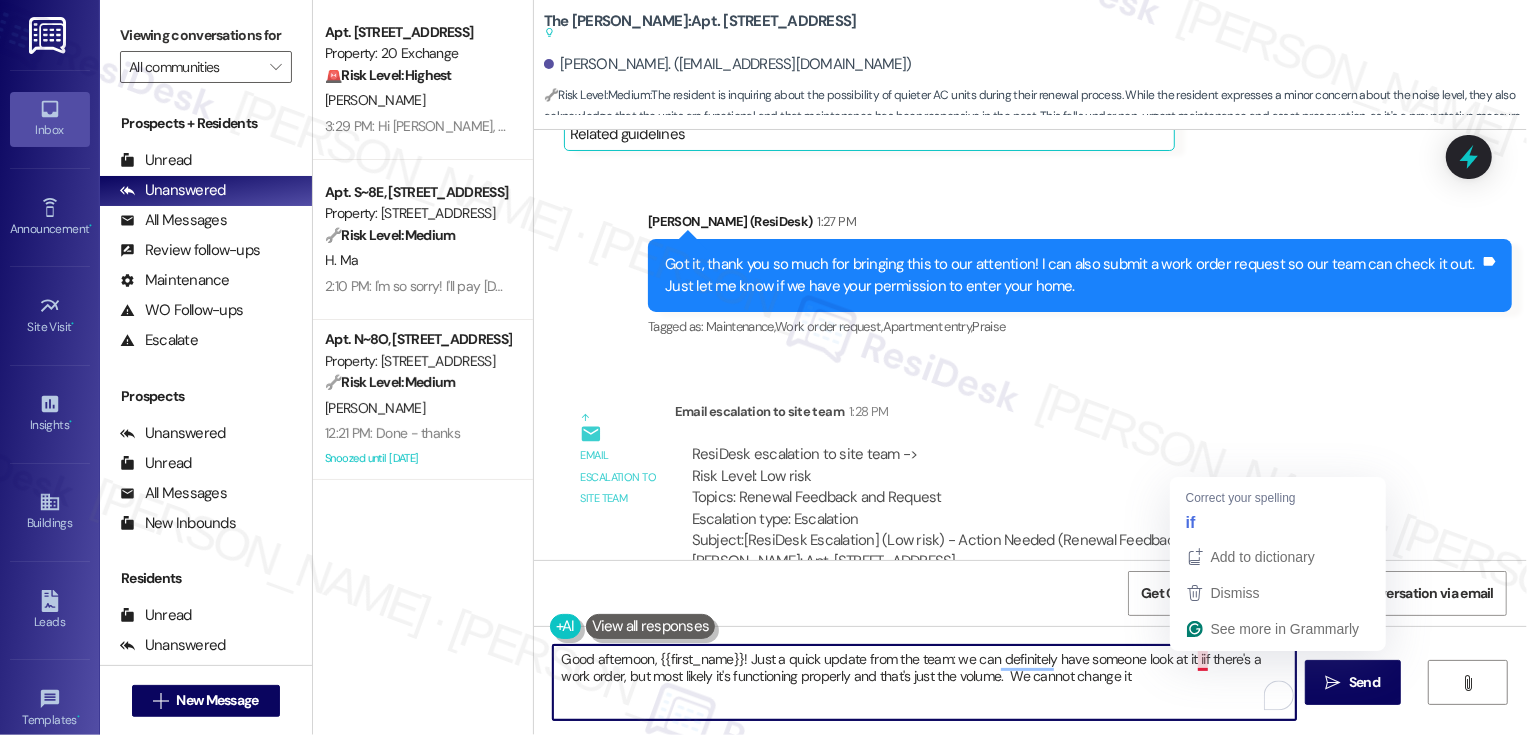 click on "Good afternoon, {{first_name}}! Just a quick update from the team: we can definitely have someone look at it iif there's a work order, but most likely it's functioning properly and that's just the volume.  We cannot change it" at bounding box center [924, 682] 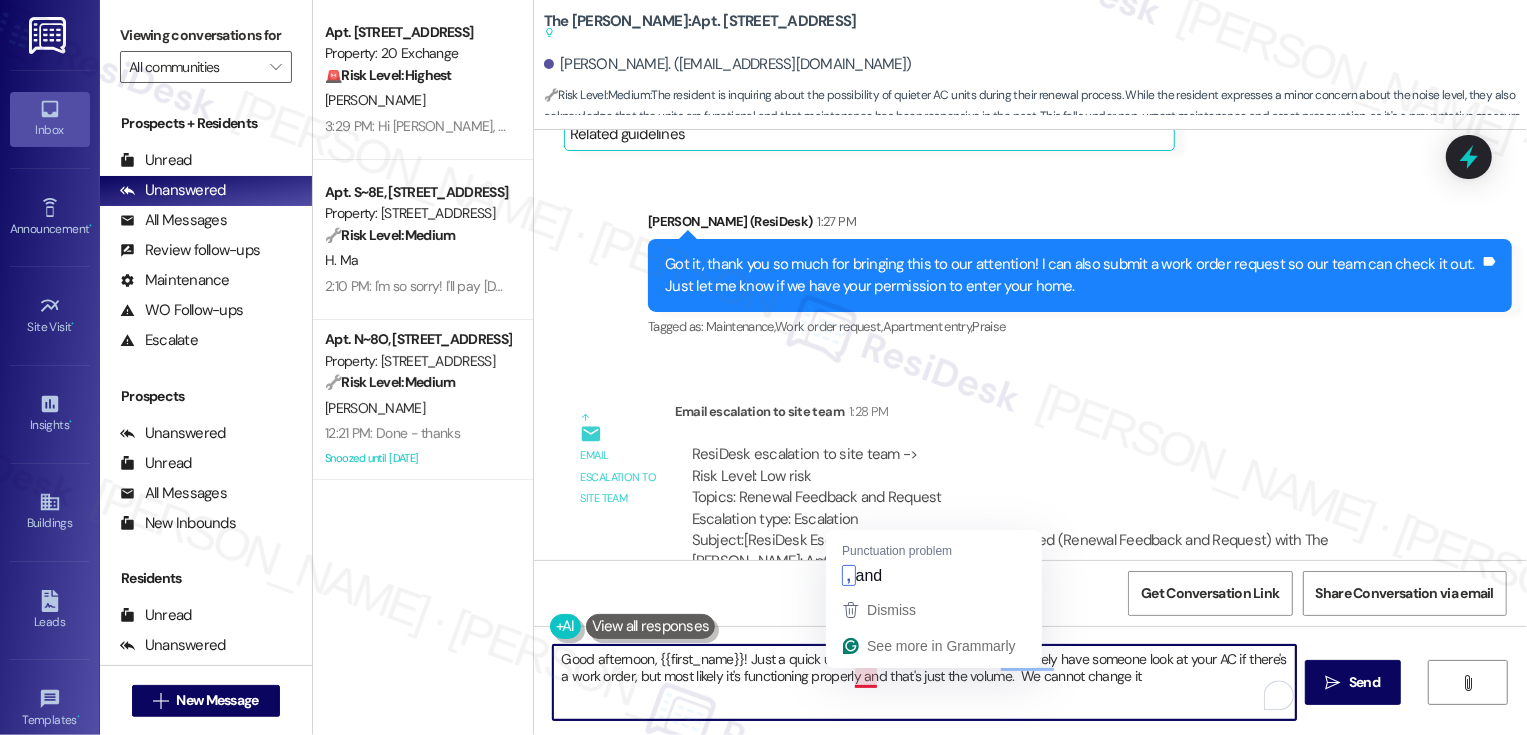 click on "Good afternoon, {{first_name}}! Just a quick update from the team: we can definitely have someone look at your AC if there's a work order, but most likely it's functioning properly and that's just the volume.  We cannot change it" at bounding box center (924, 682) 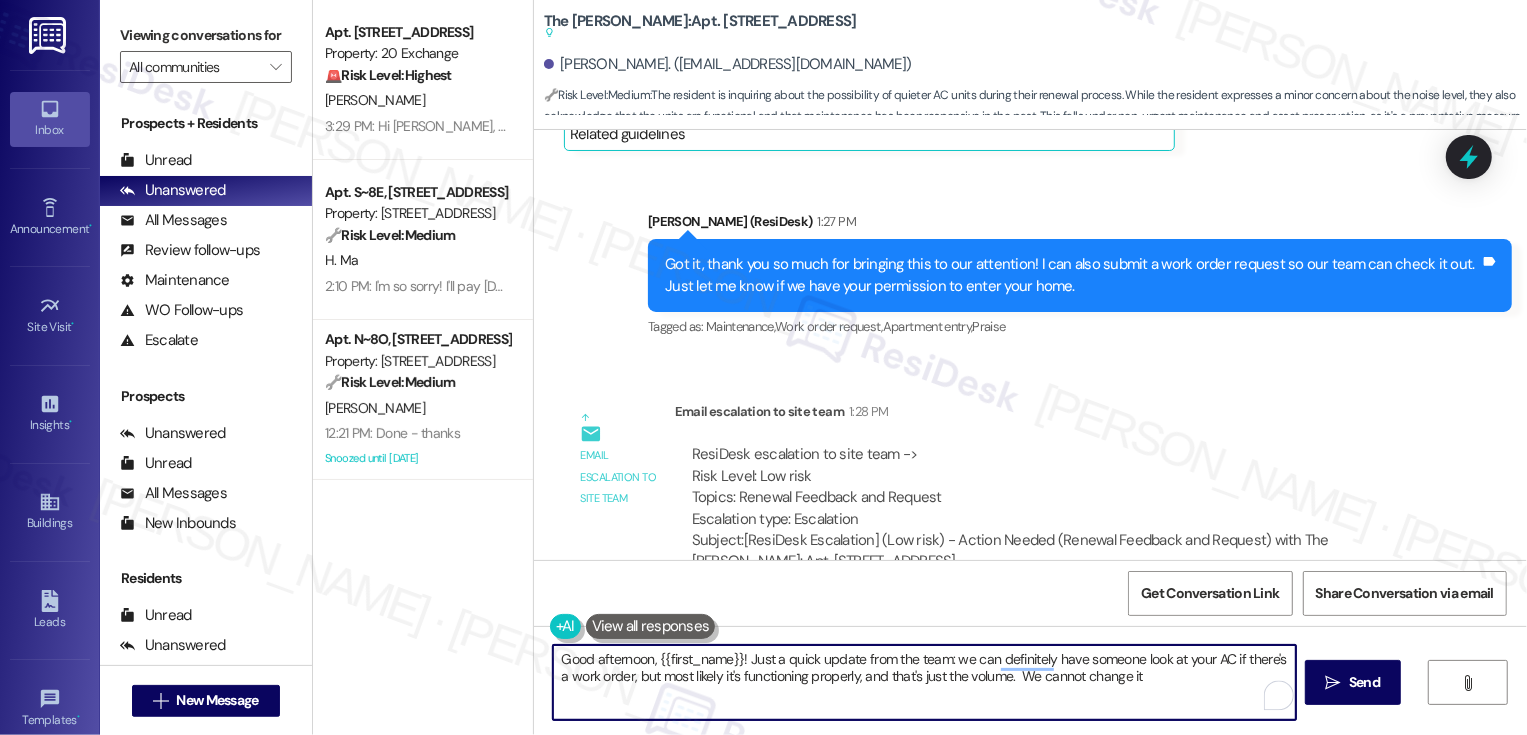 click on "Good afternoon, {{first_name}}! Just a quick update from the team: we can definitely have someone look at your AC if there's a work order, but most likely it's functioning properly, and that's just the volume.  We cannot change it" at bounding box center (924, 682) 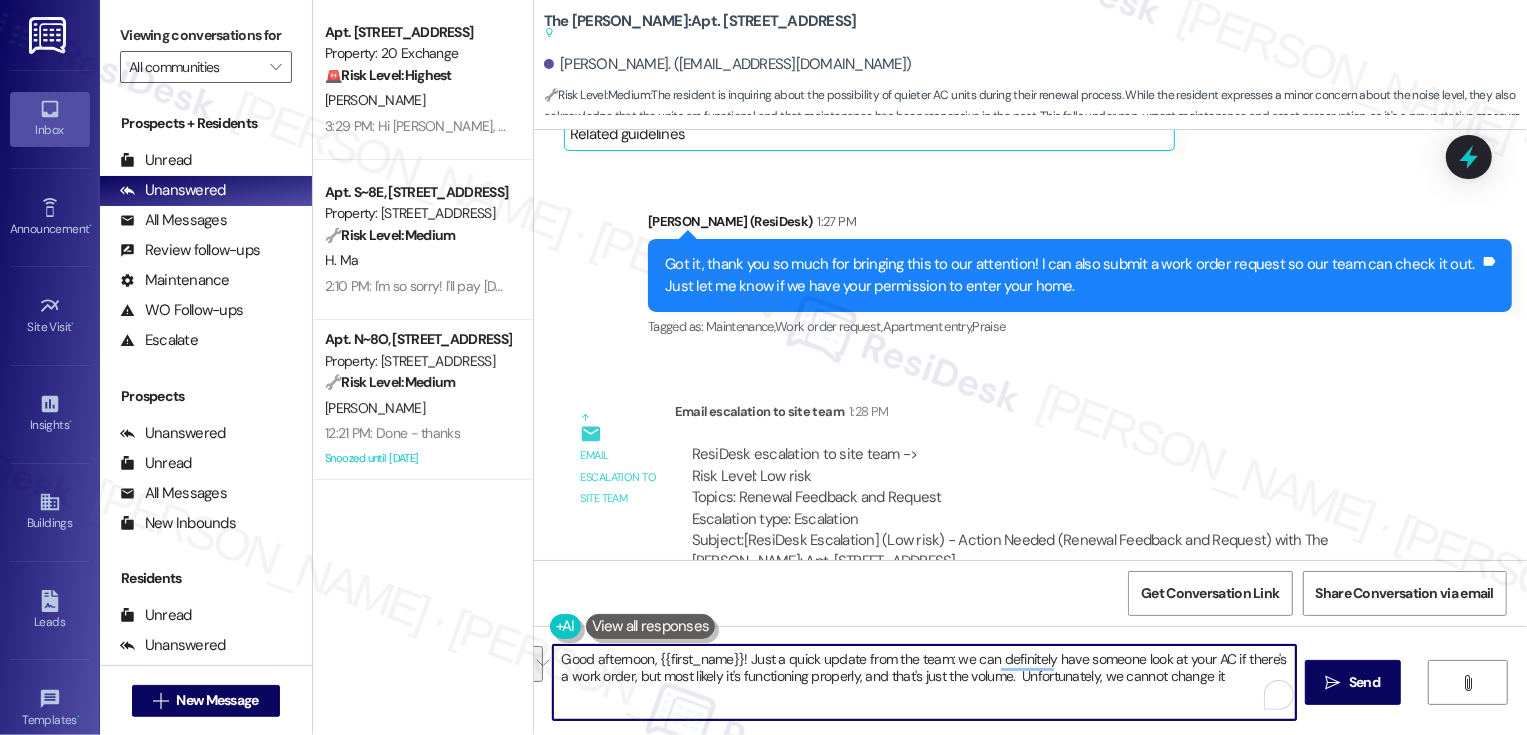 paste on "—we can definitely have someone take a look at your AC if a work order is submitted. That said, it’s most likely functioning as expected, and the sound you're hearing may just be the normal operating volume. Unfortunately, we’re not able to make changes to the AC unit itself.
Let me know if you’d still like to move forward with a work order!" 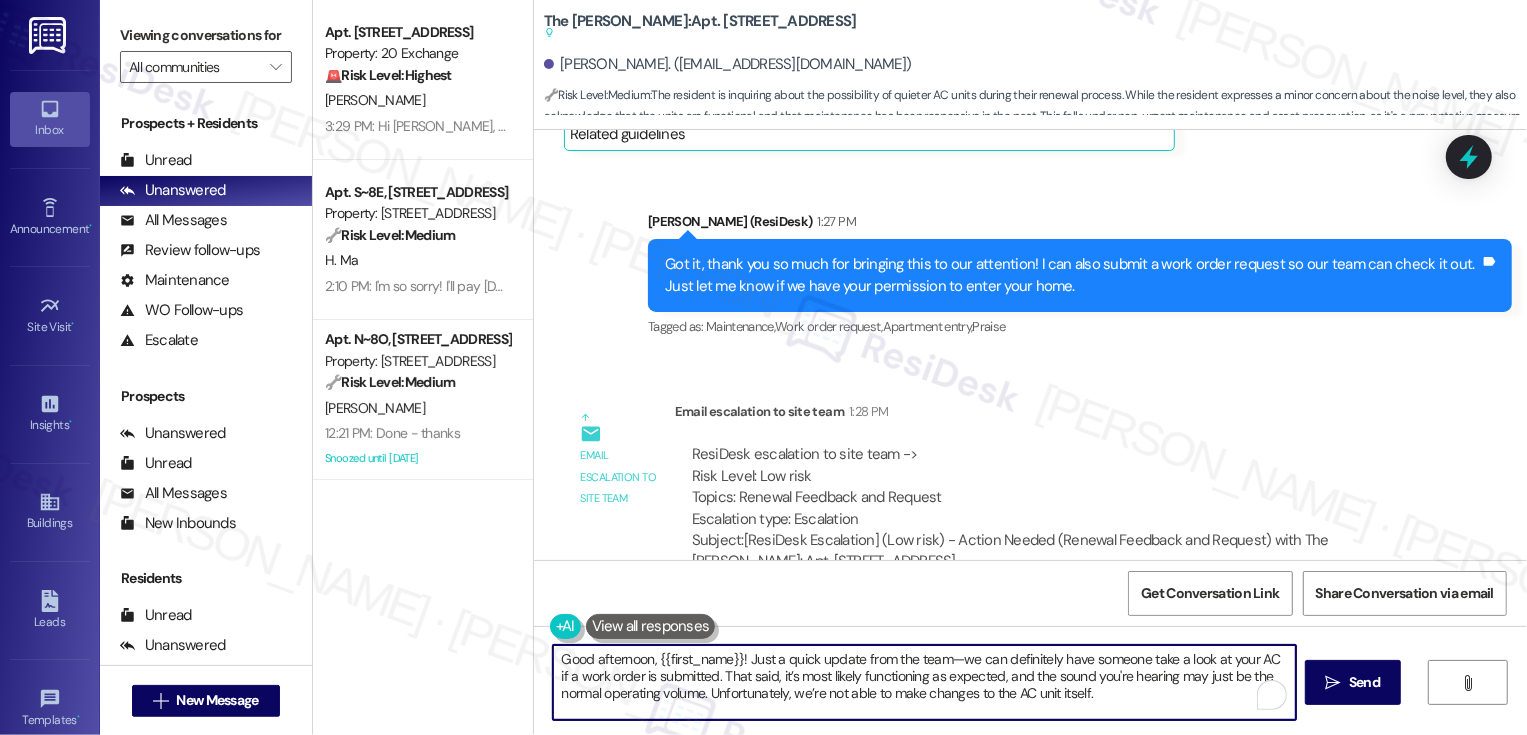 scroll, scrollTop: 17, scrollLeft: 0, axis: vertical 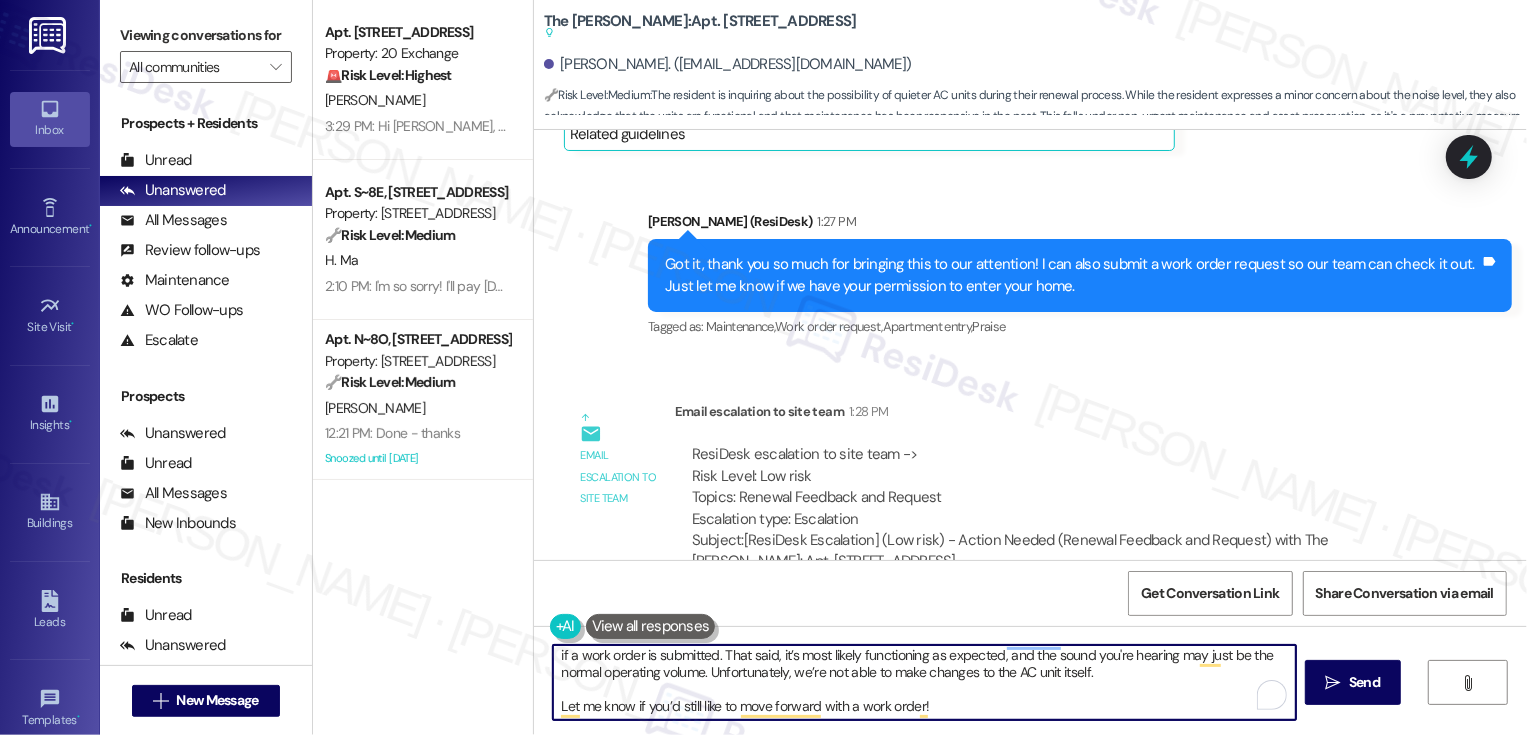 click on "Good afternoon, {{first_name}}! Just a quick update from the team—we can definitely have someone take a look at your AC if a work order is submitted. That said, it’s most likely functioning as expected, and the sound you're hearing may just be the normal operating volume. Unfortunately, we’re not able to make changes to the AC unit itself.
Let me know if you’d still like to move forward with a work order!" at bounding box center [924, 682] 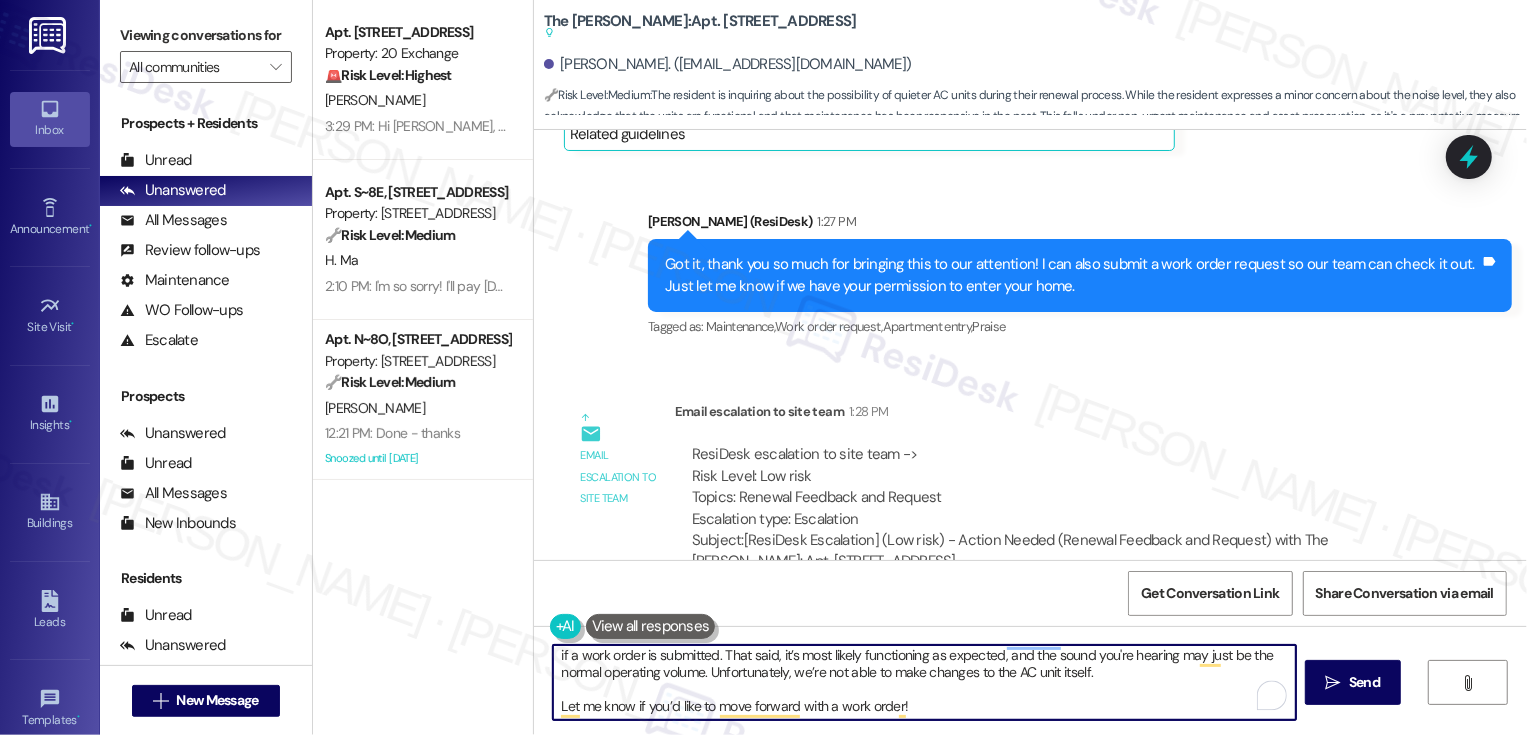 scroll, scrollTop: 0, scrollLeft: 0, axis: both 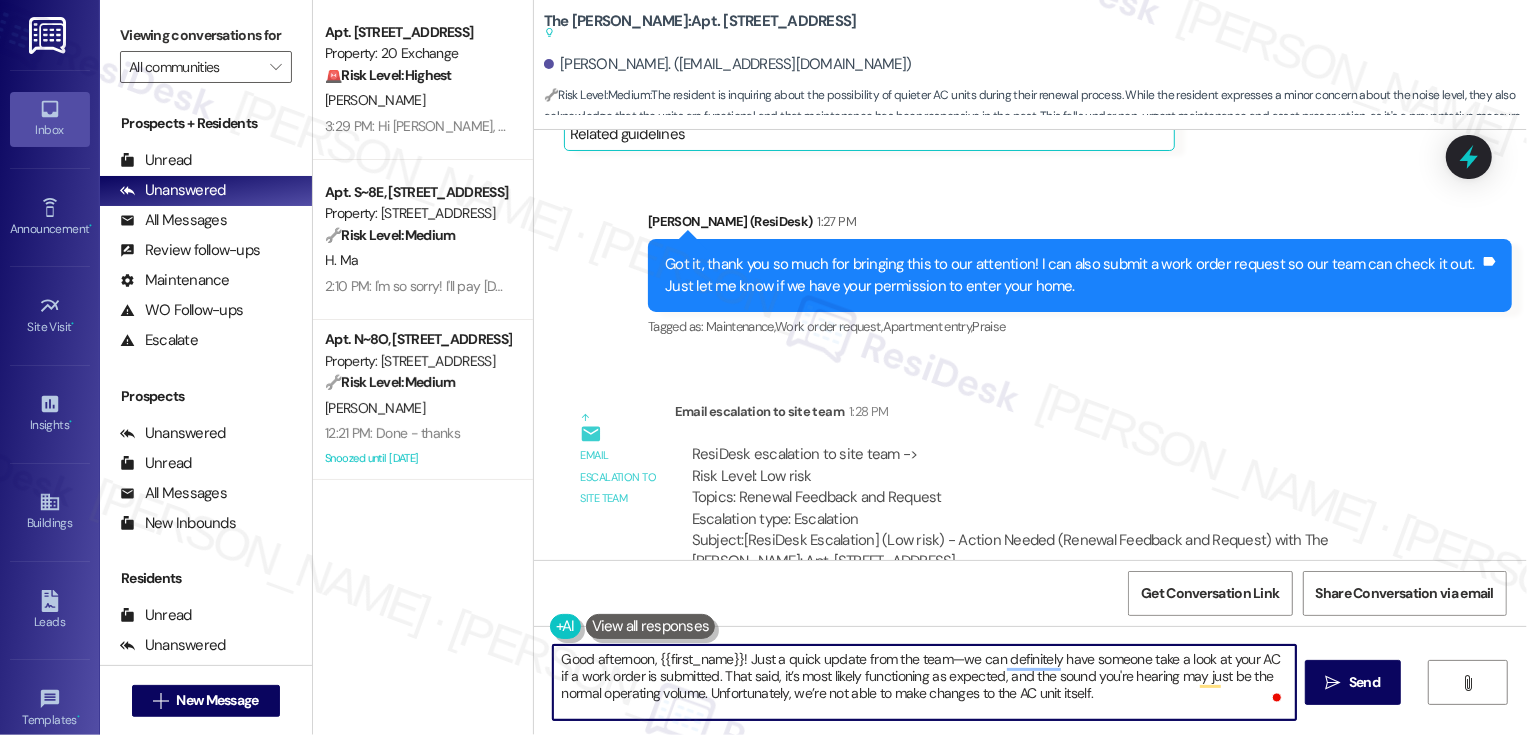 click on "Good afternoon, {{first_name}}! Just a quick update from the team—we can definitely have someone take a look at your AC if a work order is submitted. That said, it’s most likely functioning as expected, and the sound you're hearing may just be the normal operating volume. Unfortunately, we’re not able to make changes to the AC unit itself.
Let me know if you’d like to move forward with a work order!" at bounding box center [924, 682] 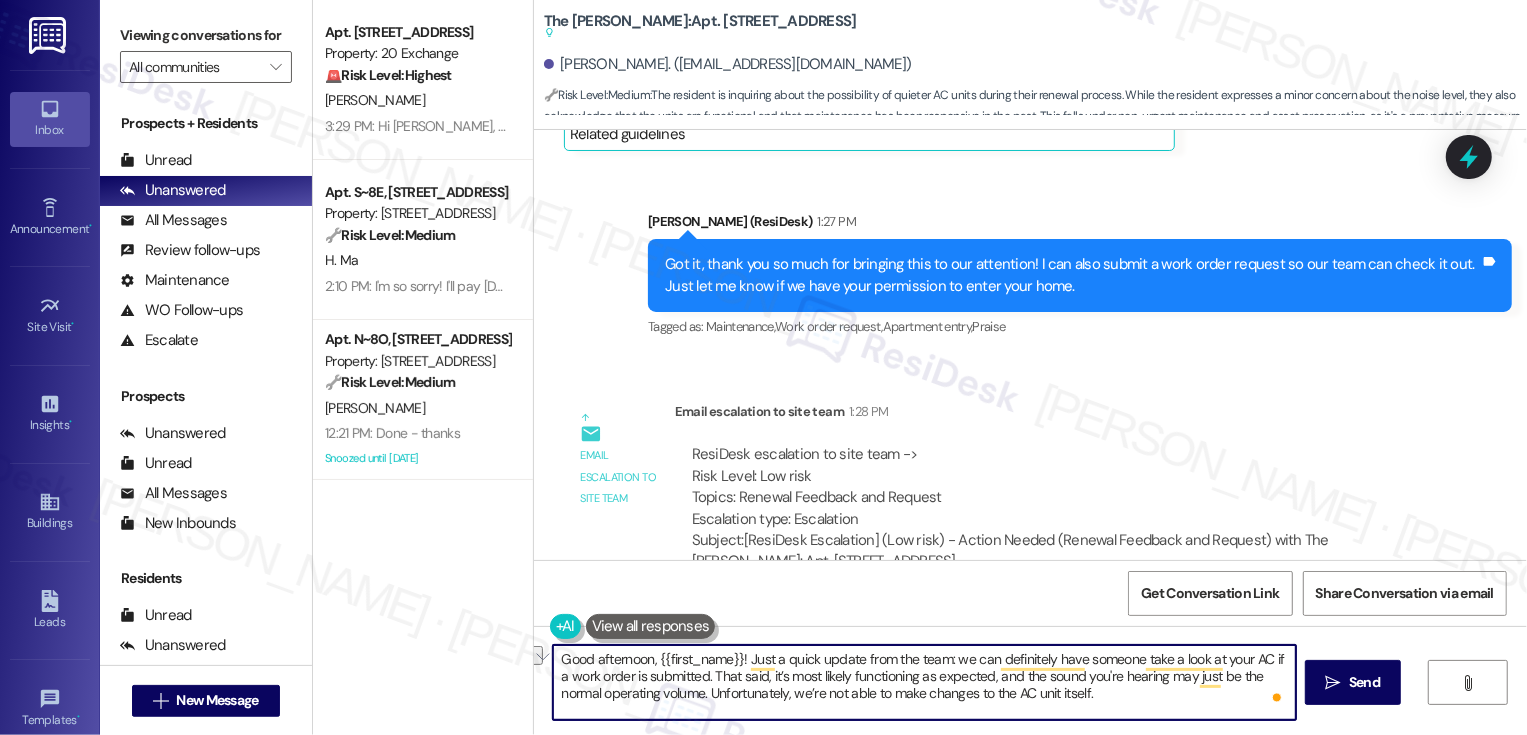 drag, startPoint x: 553, startPoint y: 693, endPoint x: 635, endPoint y: 697, distance: 82.0975 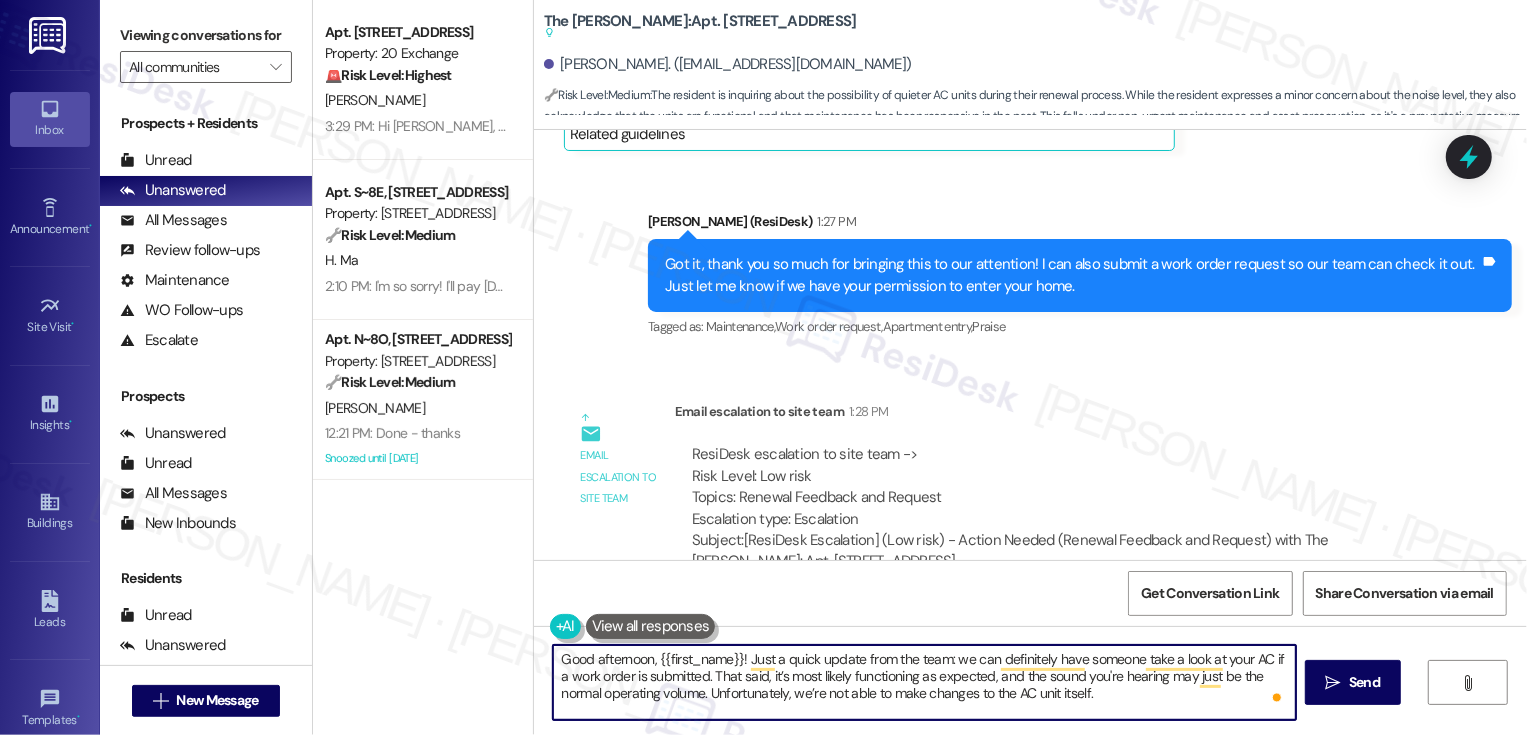 click on "Good afternoon, {{first_name}}! Just a quick update from the team: we can definitely have someone take a look at your AC if a work order is submitted. That said, it’s most likely functioning as expected, and the sound you're hearing may just be the normal operating volume. Unfortunately, we’re not able to make changes to the AC unit itself.
Let me know if you’d like to move forward with a work order!" at bounding box center [924, 682] 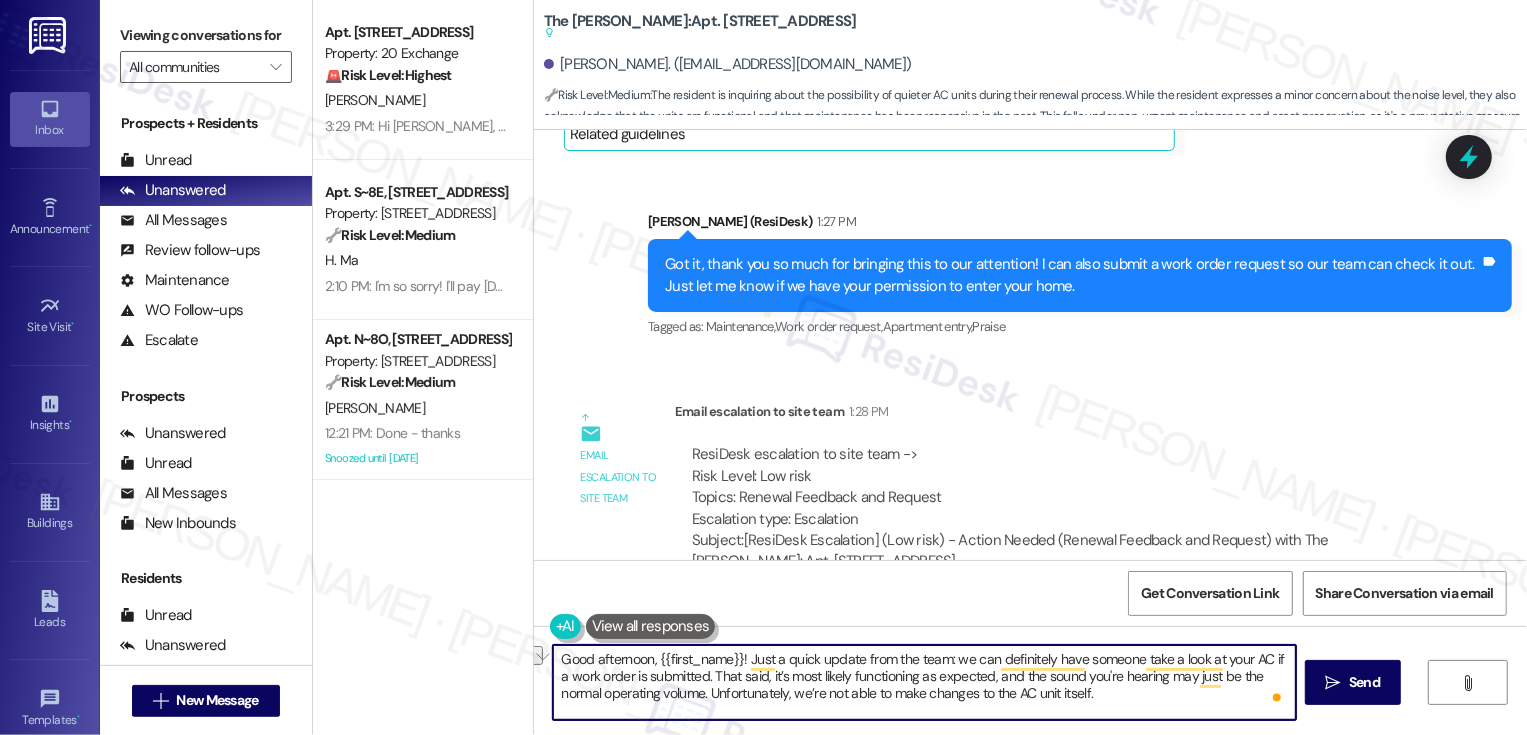 drag, startPoint x: 880, startPoint y: 695, endPoint x: 1005, endPoint y: 699, distance: 125.06398 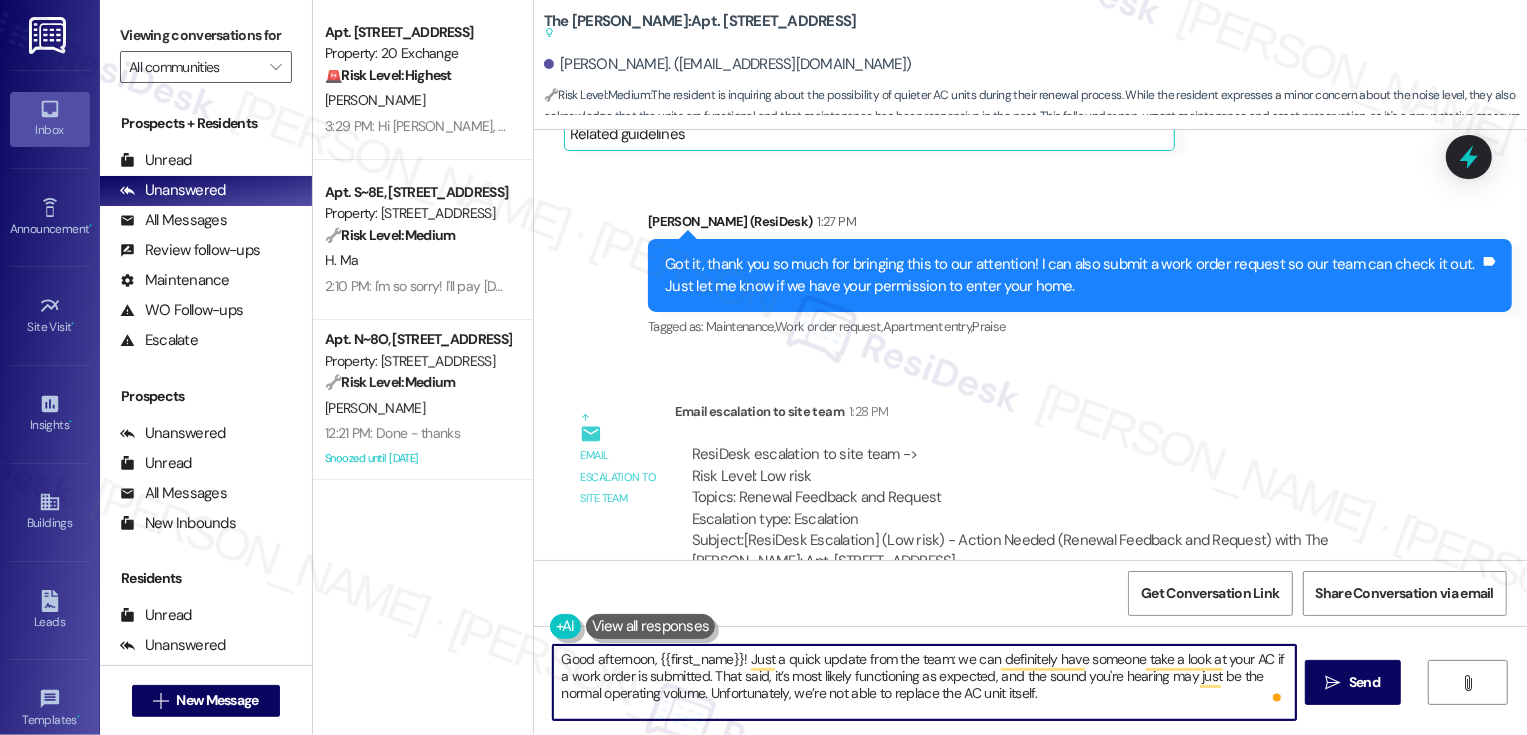 click on "Good afternoon, {{first_name}}! Just a quick update from the team: we can definitely have someone take a look at your AC if a work order is submitted. That said, it’s most likely functioning as expected, and the sound you're hearing may just be the normal operating volume. Unfortunately, we’re not able to replace the AC unit itself.
Let me know if you’d like to move forward with a work order!" at bounding box center (924, 682) 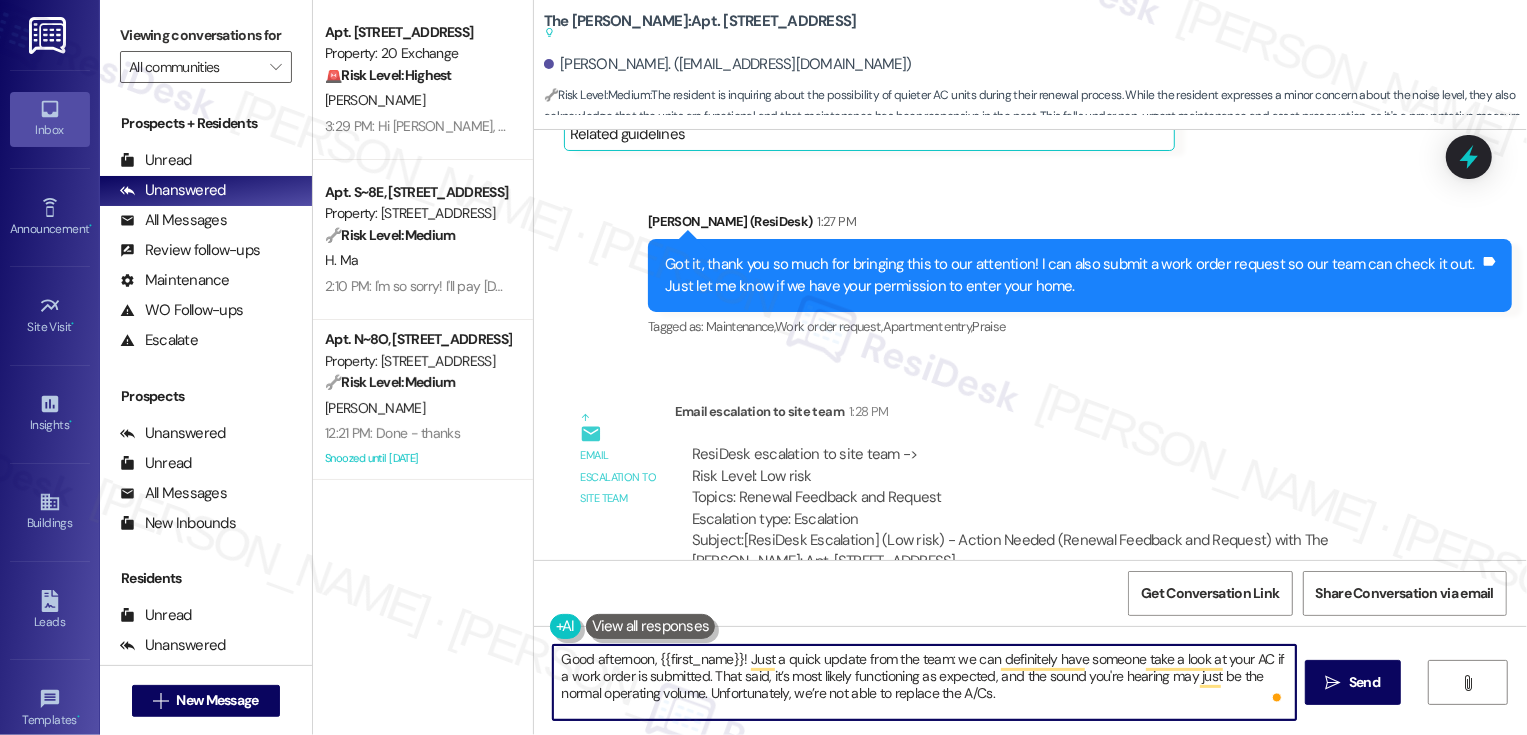 click on "Good afternoon, {{first_name}}! Just a quick update from the team: we can definitely have someone take a look at your AC if a work order is submitted. That said, it’s most likely functioning as expected, and the sound you're hearing may just be the normal operating volume. Unfortunately, we’re not able to replace the A/Cs.
Let me know if you’d like to move forward with a work order!" at bounding box center (924, 682) 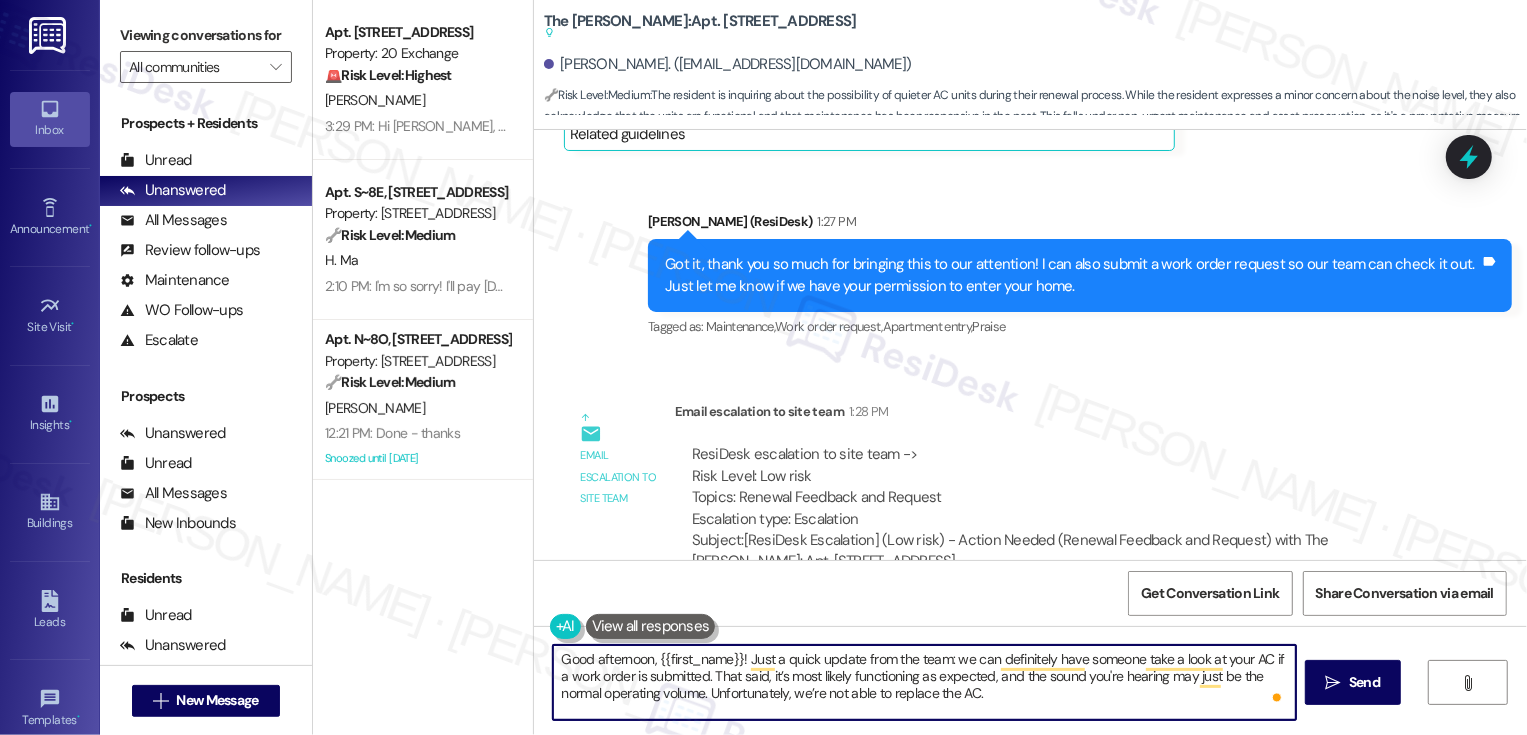 scroll, scrollTop: 21, scrollLeft: 0, axis: vertical 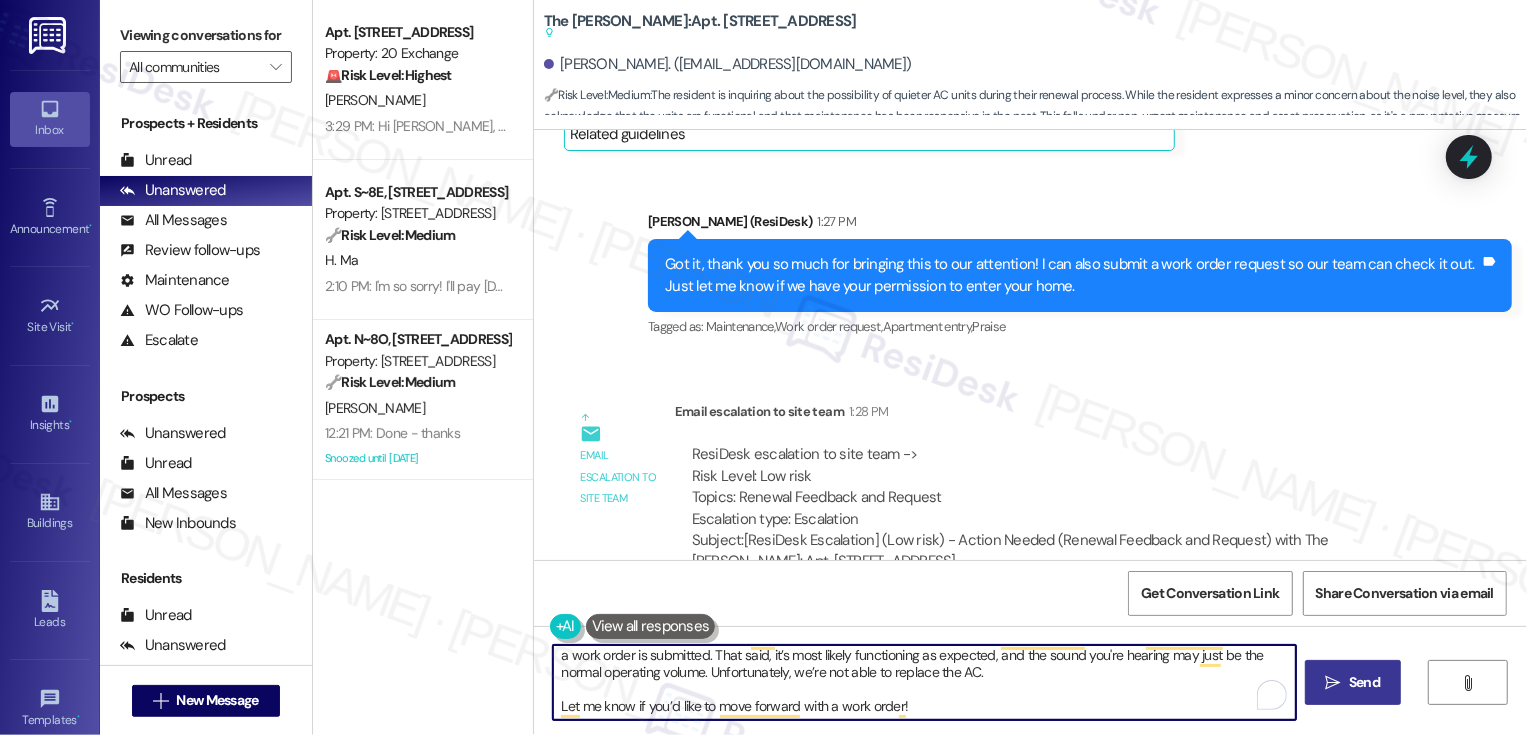 type on "Good afternoon, {{first_name}}! Just a quick update from the team: we can definitely have someone take a look at your AC if a work order is submitted. That said, it’s most likely functioning as expected, and the sound you're hearing may just be the normal operating volume. Unfortunately, we’re not able to replace the AC.
Let me know if you’d like to move forward with a work order!" 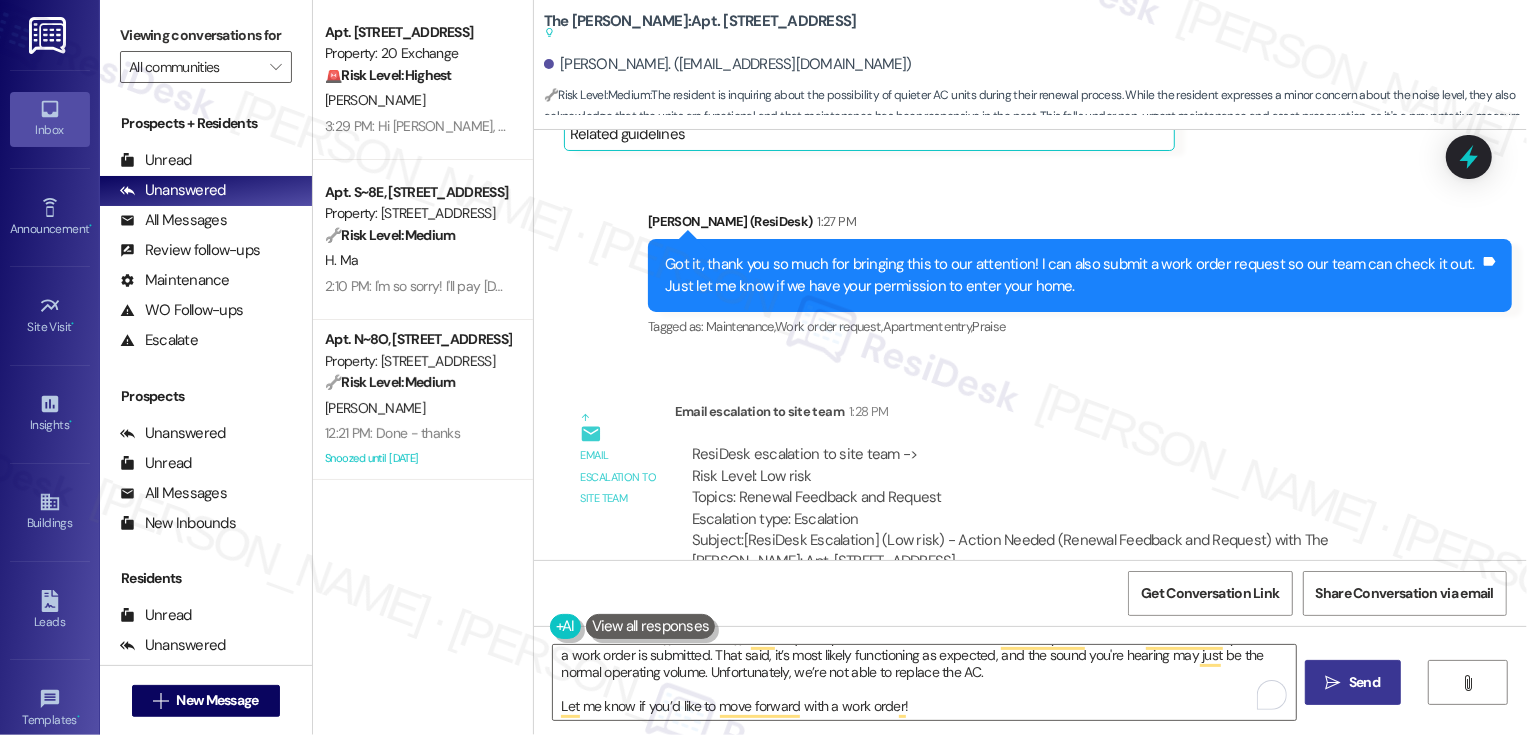 click on " Send" at bounding box center (1353, 682) 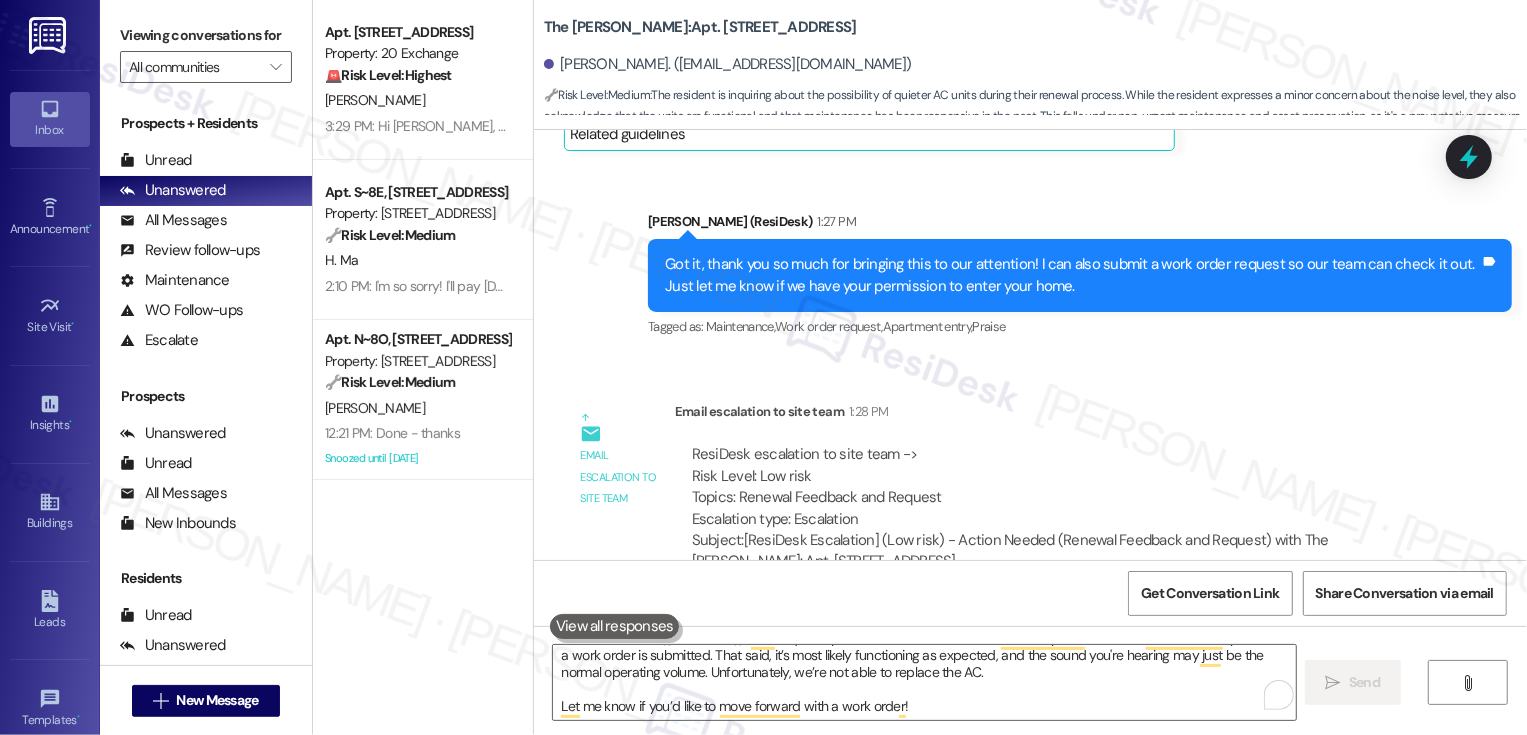 type 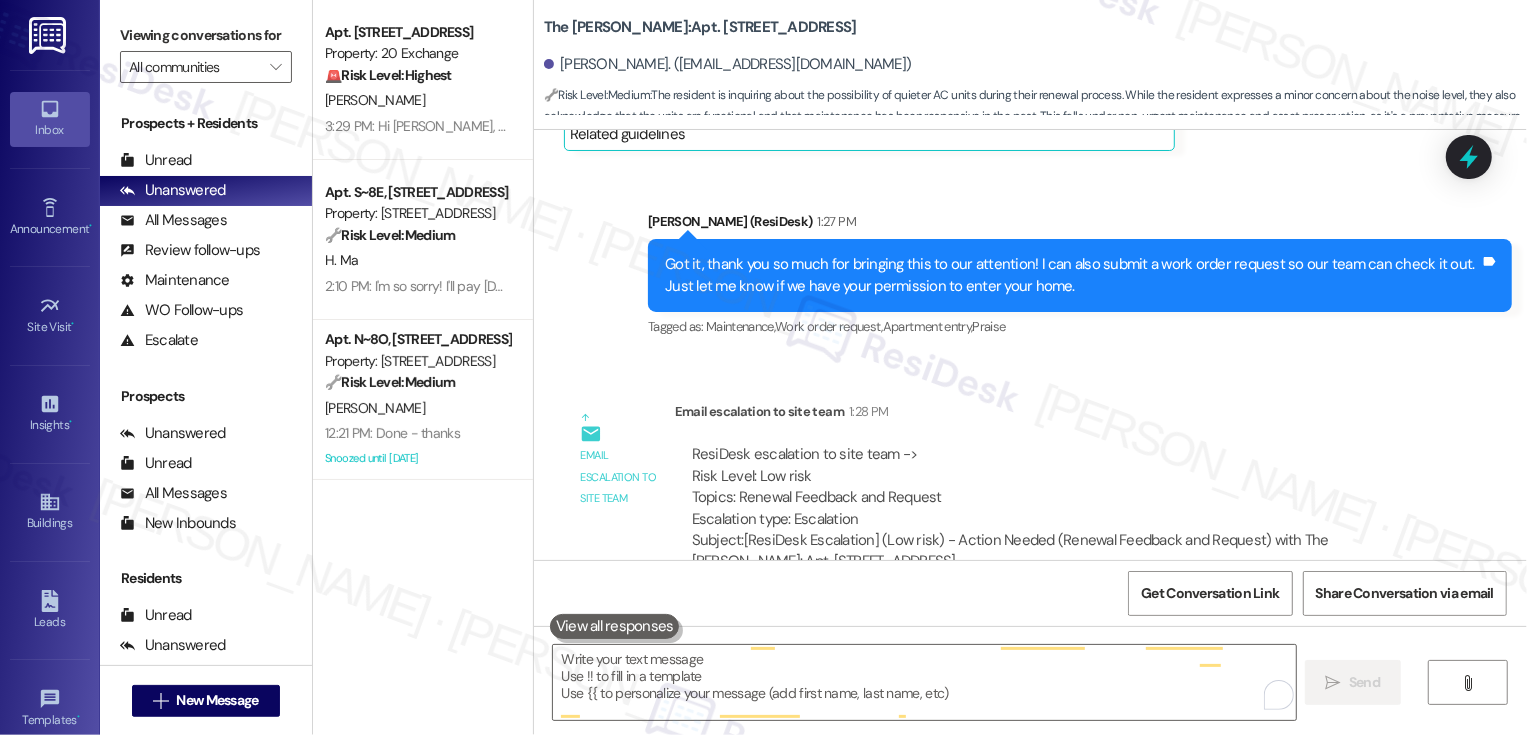 scroll, scrollTop: 0, scrollLeft: 0, axis: both 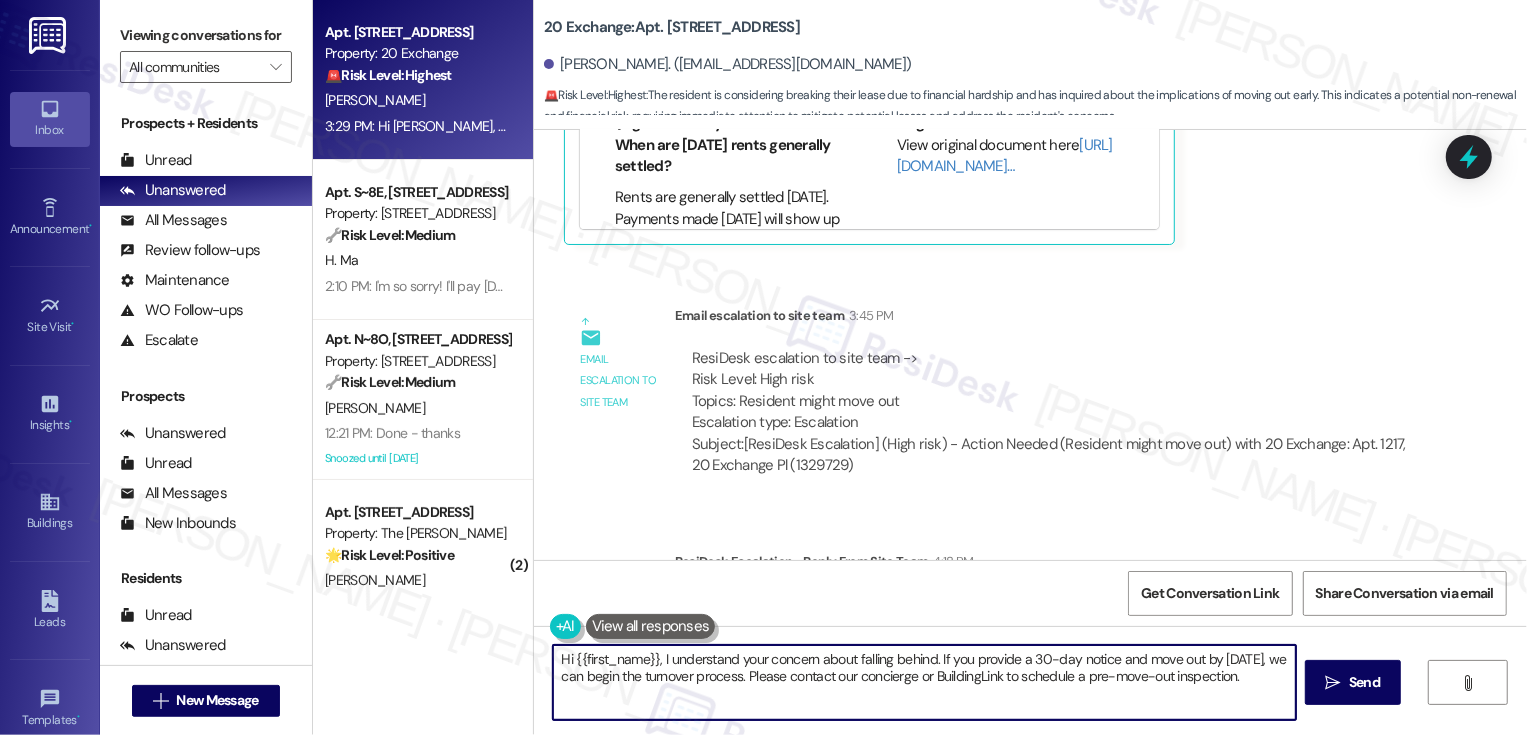 drag, startPoint x: 652, startPoint y: 657, endPoint x: 730, endPoint y: 733, distance: 108.903625 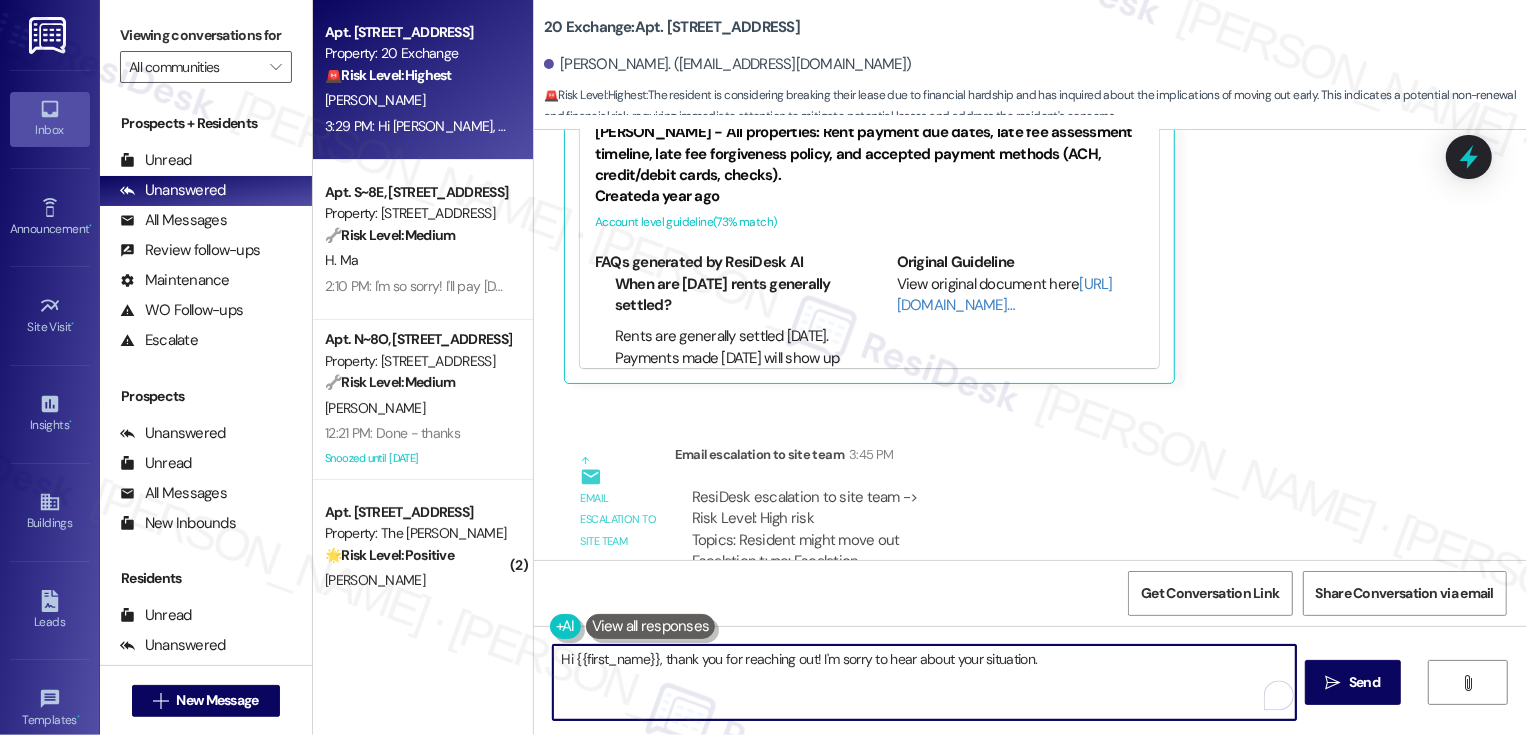 scroll, scrollTop: 5827, scrollLeft: 0, axis: vertical 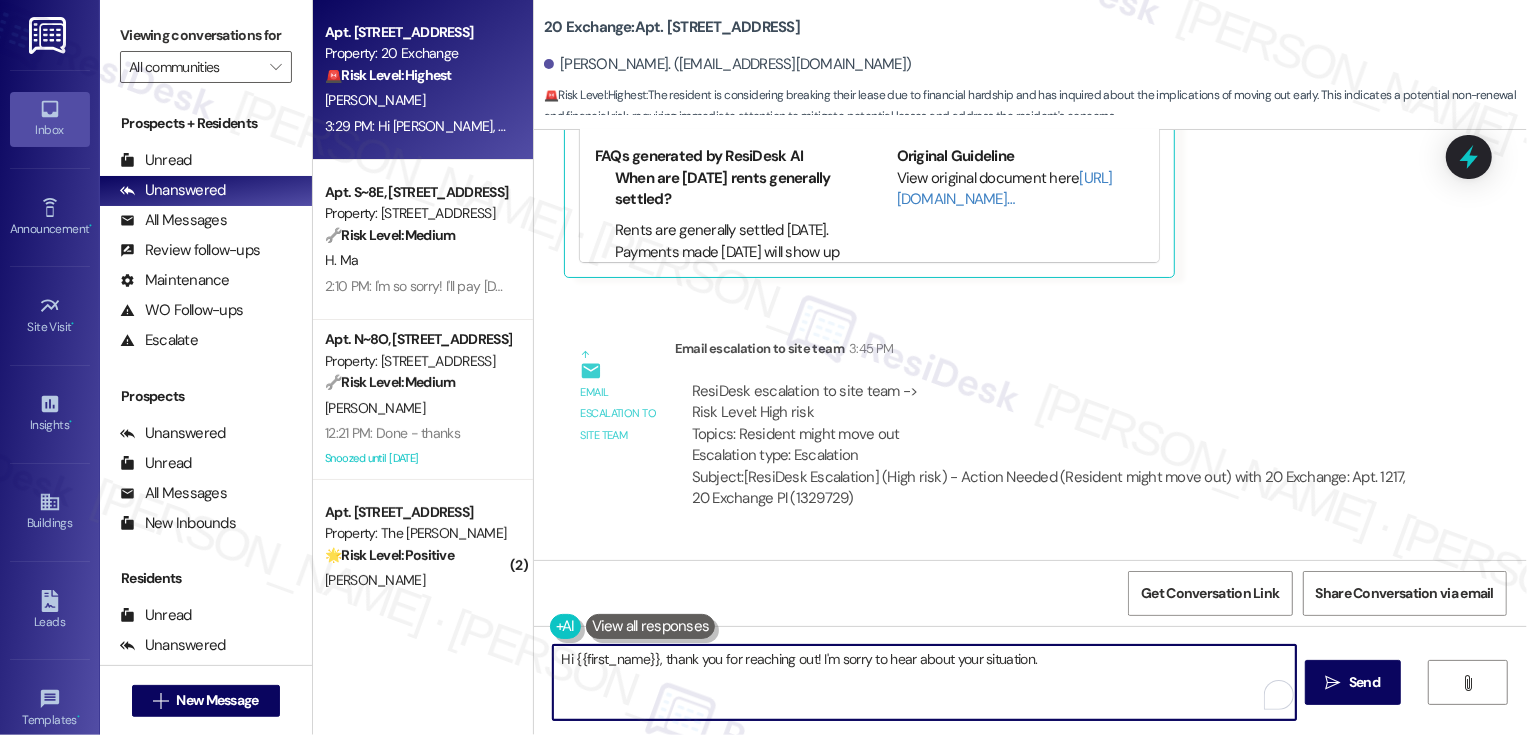 click on "Hi {{first_name}}, thank you for reaching out! I'm sorry to hear about your situation." at bounding box center [924, 682] 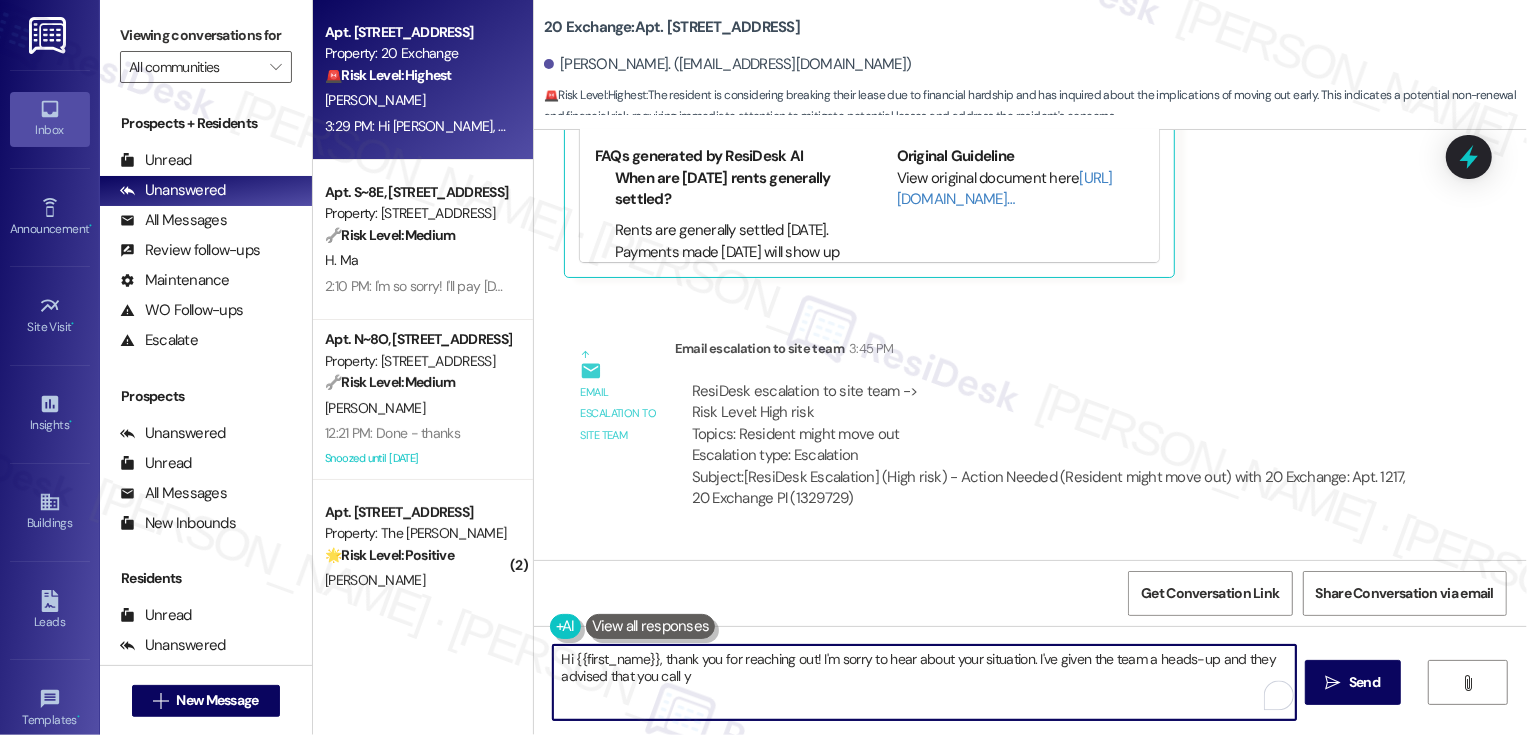 scroll, scrollTop: 5860, scrollLeft: 0, axis: vertical 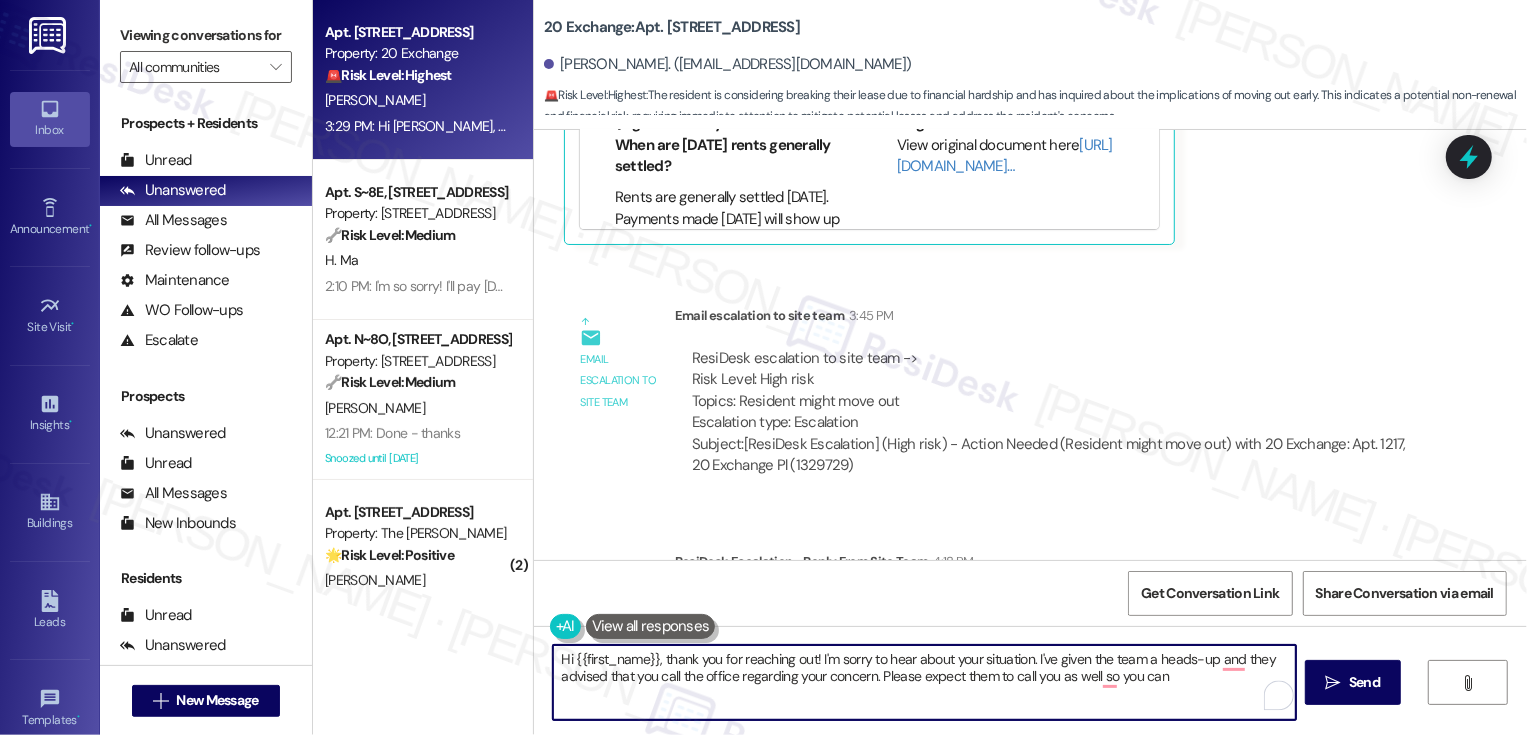 drag, startPoint x: 1093, startPoint y: 676, endPoint x: 1389, endPoint y: 659, distance: 296.48776 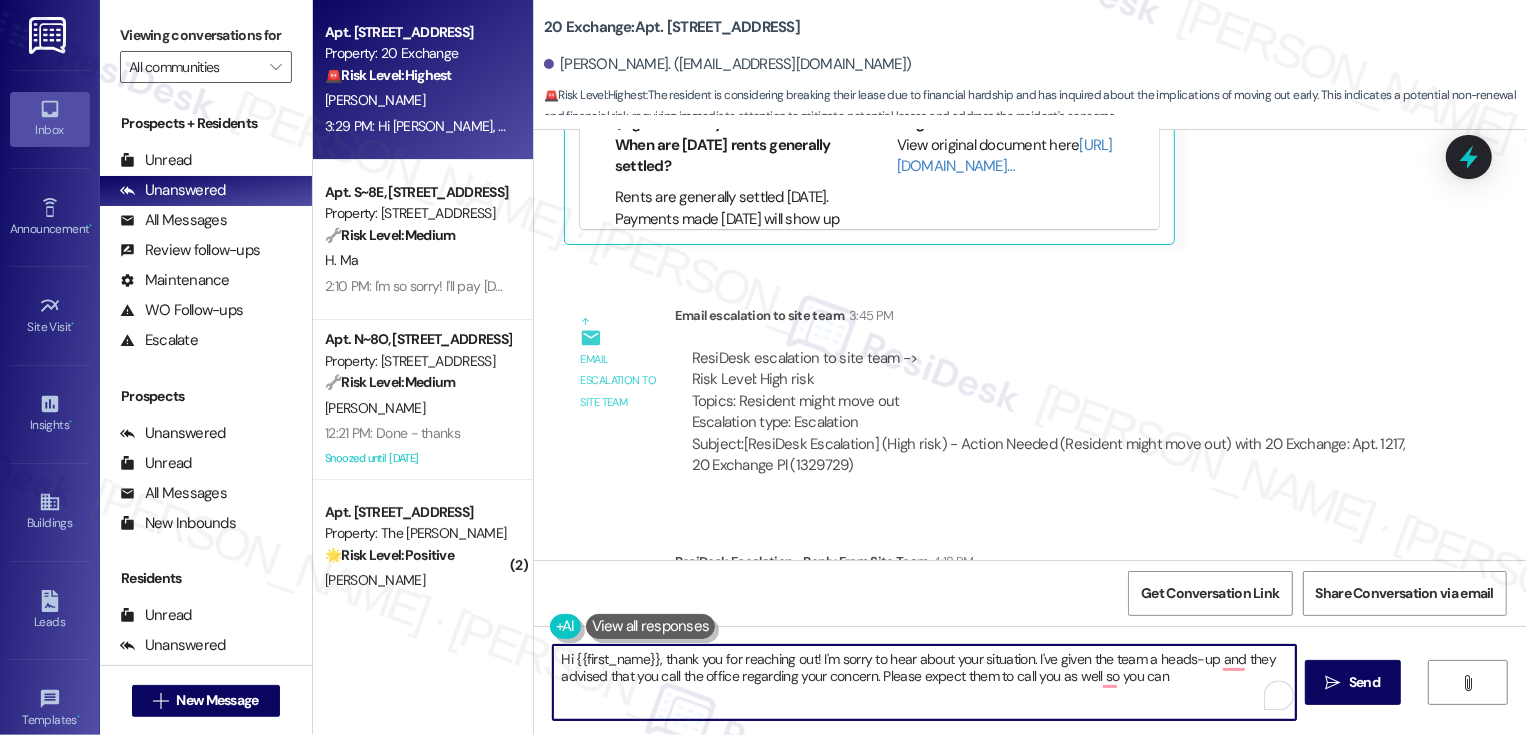 click on "Hi {{first_name}}, thank you for reaching out! I'm sorry to hear about your situation. I've given the team a heads-up and they advised that you call the office regarding your concern. Please expect them to call you as well so you can  Send " at bounding box center (1030, 701) 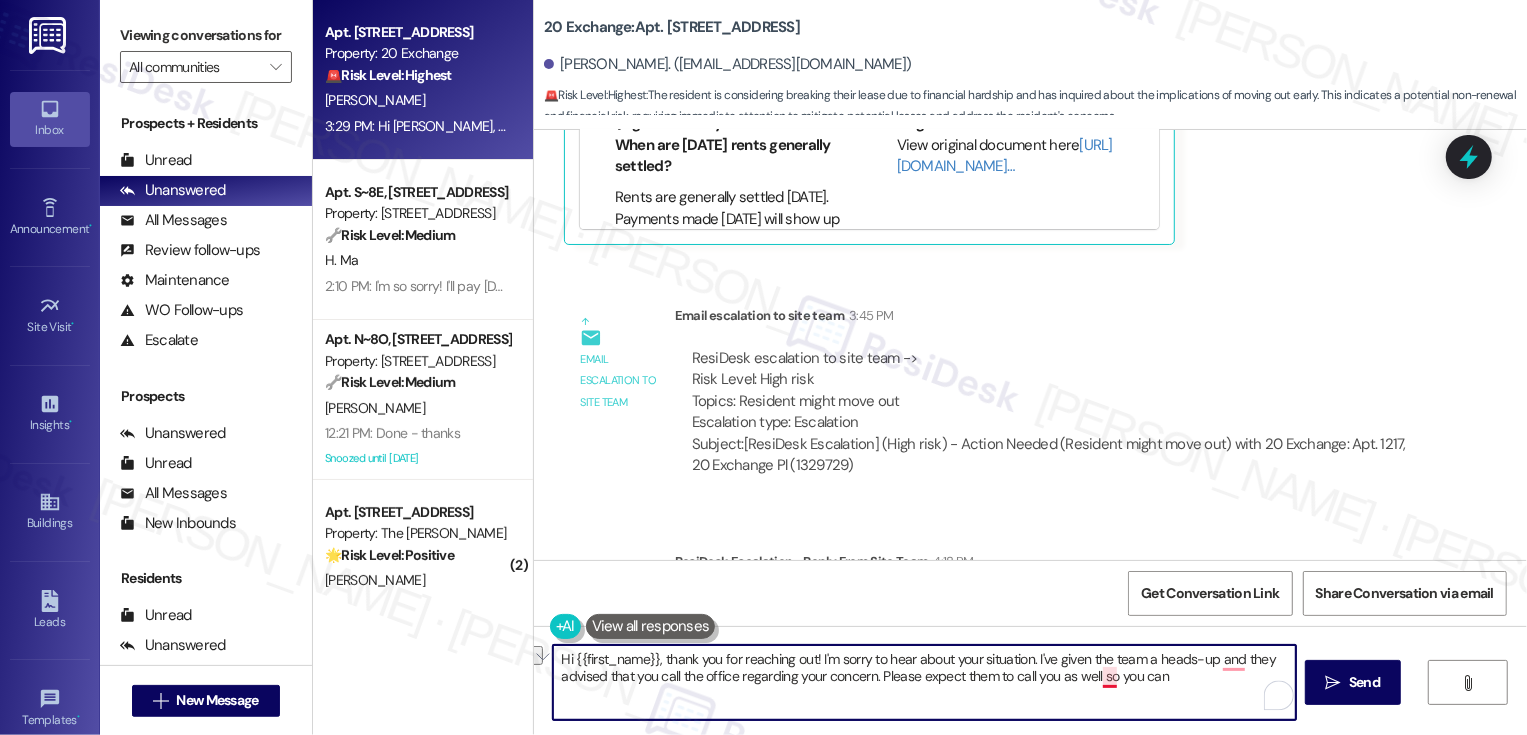 click on "Hi {{first_name}}, thank you for reaching out! I'm sorry to hear about your situation. I've given the team a heads-up and they advised that you call the office regarding your concern. Please expect them to call you as well so you can" at bounding box center (924, 682) 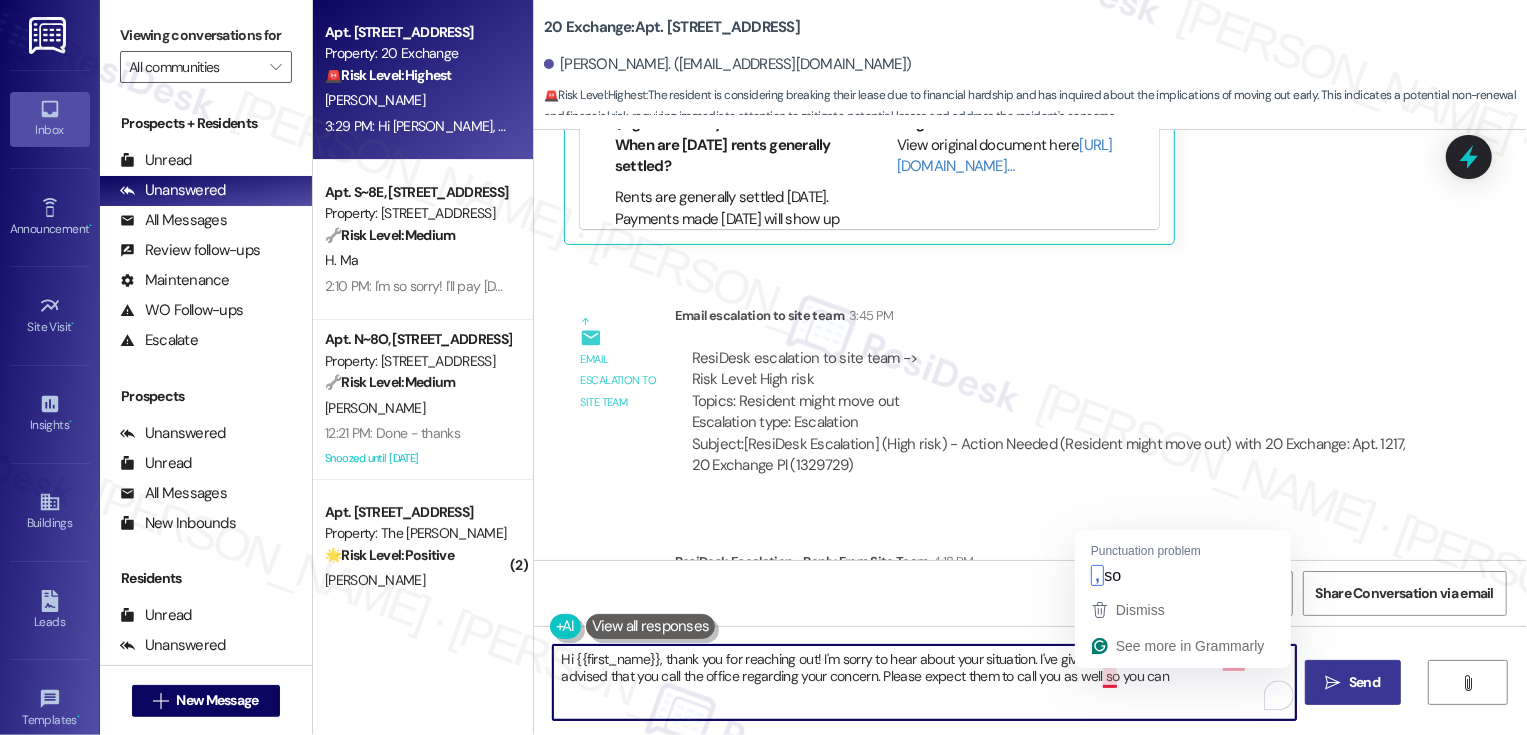 drag, startPoint x: 1088, startPoint y: 678, endPoint x: 1347, endPoint y: 693, distance: 259.434 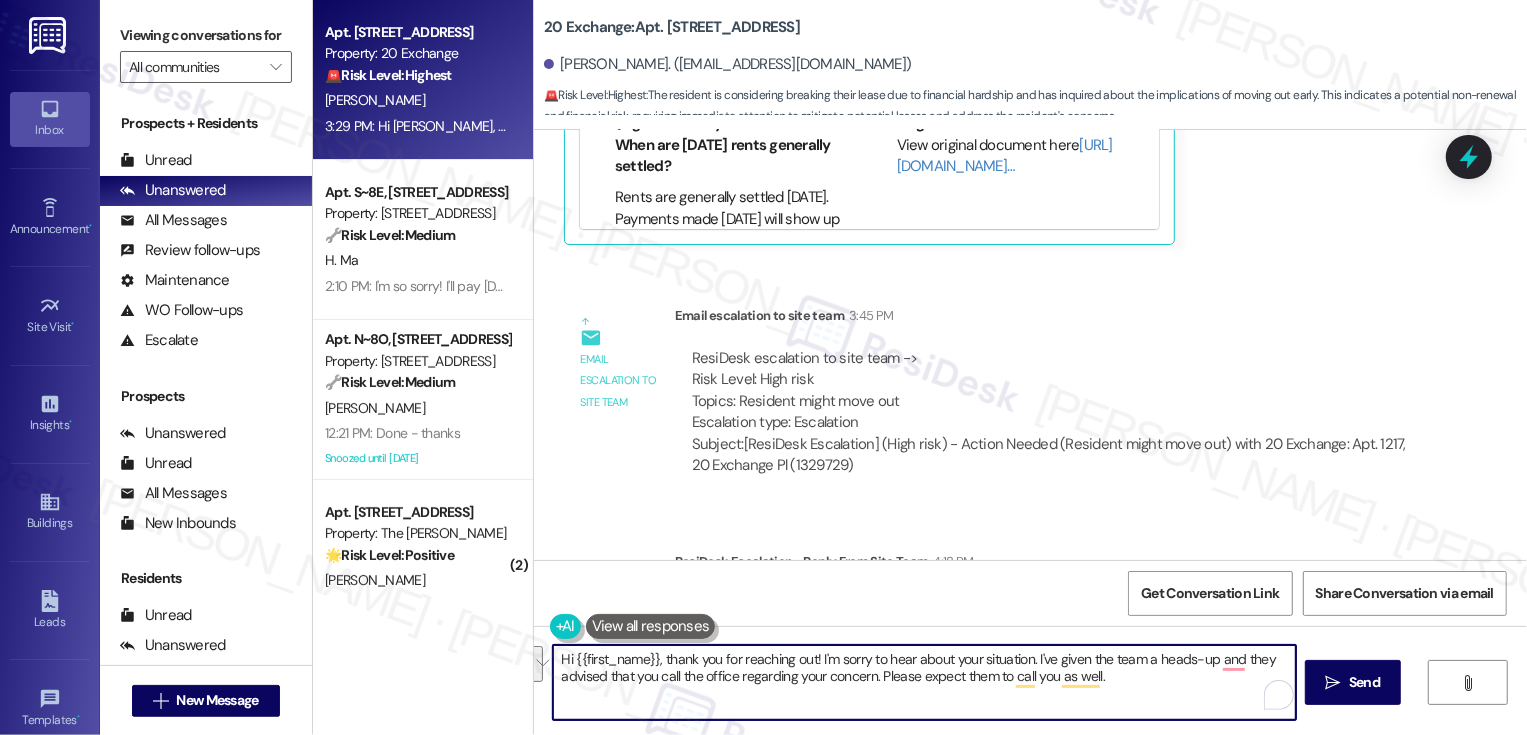 paste on ". I’m really sorry to hear about your situation. I’ve given the team a heads-up, and they’ve recommended giving the office a call to discuss your concern further. You can also expect a call from them soon" 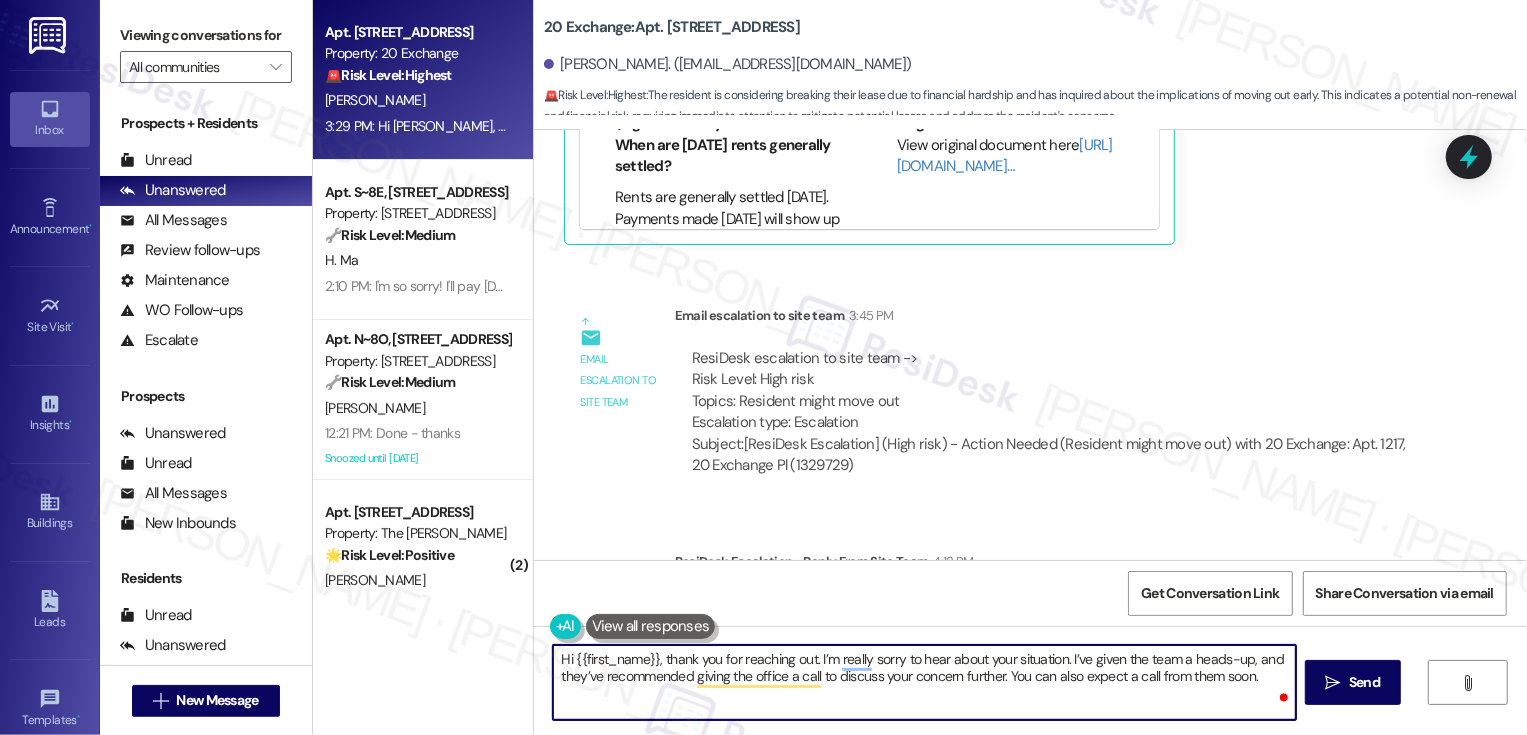 click on "Hi {{first_name}}, thank you for reaching out. I’m really sorry to hear about your situation. I’ve given the team a heads-up, and they’ve recommended giving the office a call to discuss your concern further. You can also expect a call from them soon." at bounding box center [924, 682] 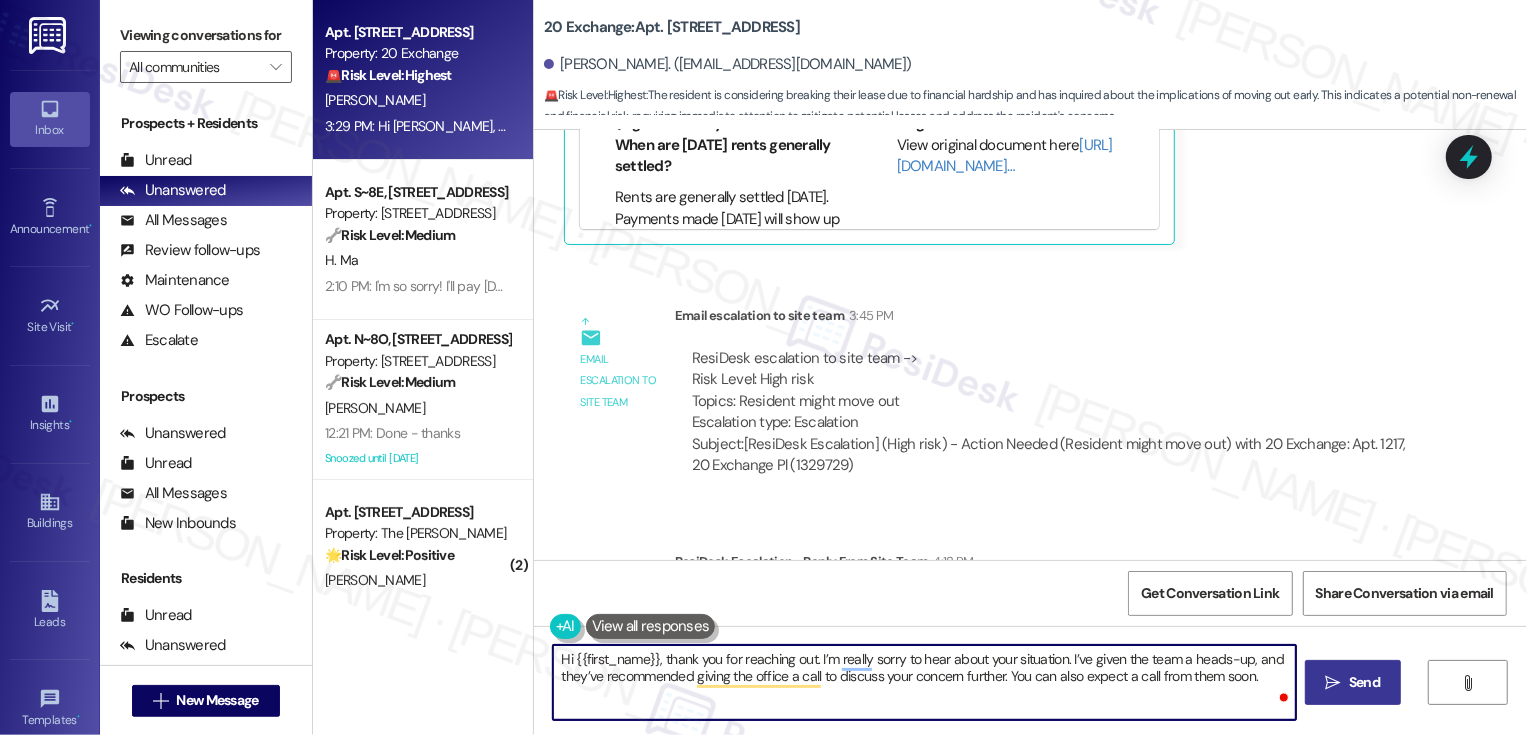type on "Hi {{first_name}}, thank you for reaching out. I’m really sorry to hear about your situation. I’ve given the team a heads-up, and they’ve recommended giving the office a call to discuss your concern further. You can also expect a call from them soon." 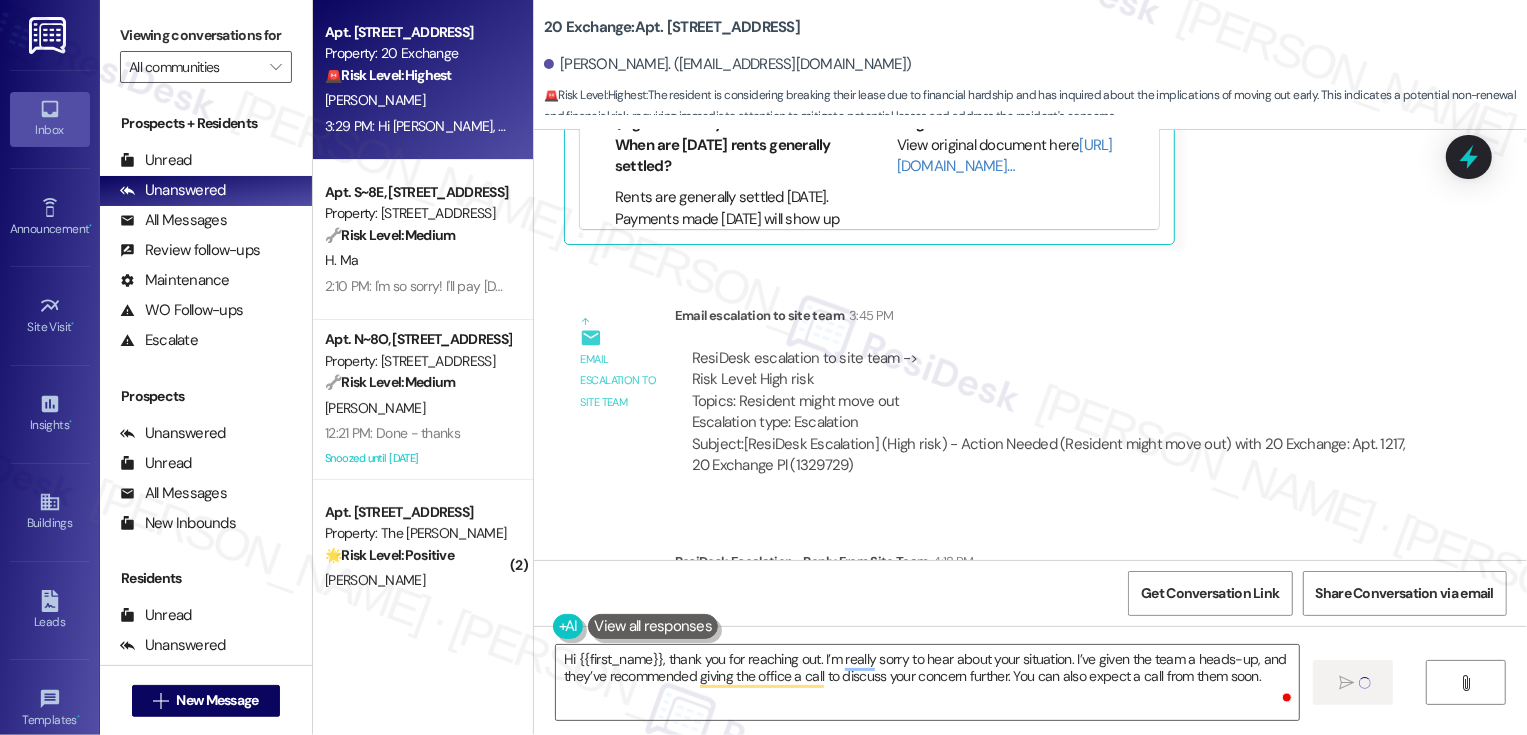 type 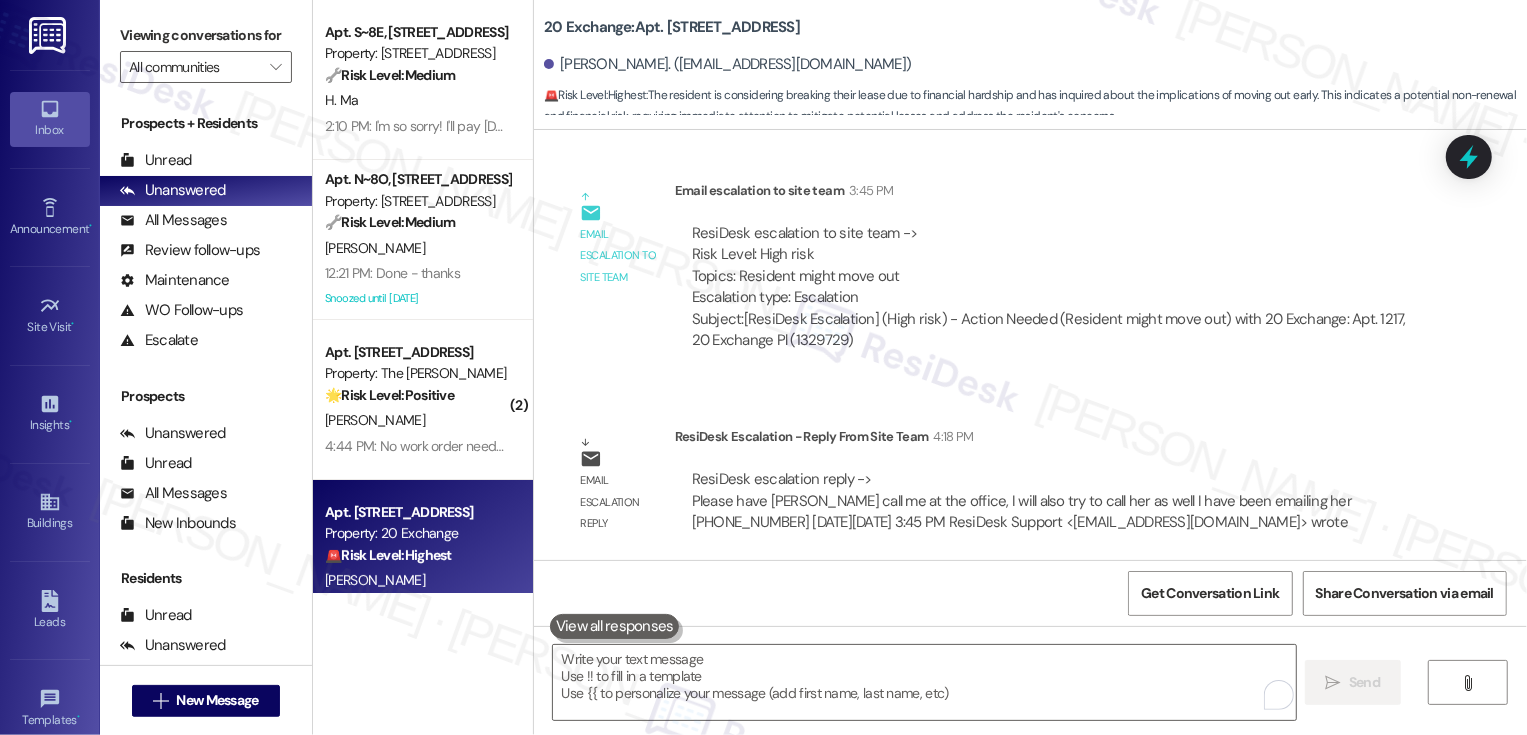 scroll, scrollTop: 6021, scrollLeft: 0, axis: vertical 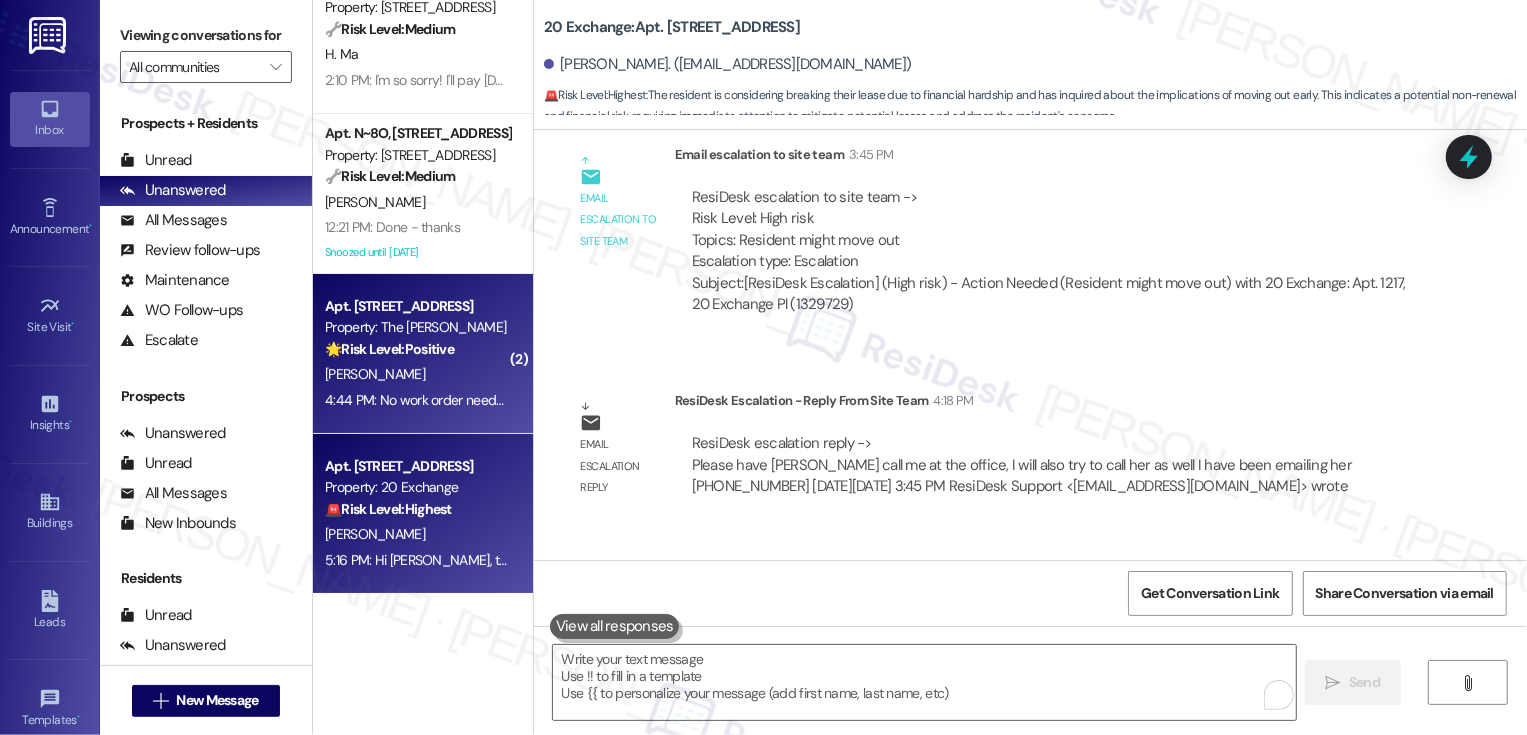 click on "🌟  Risk Level:  Positive" at bounding box center (389, 349) 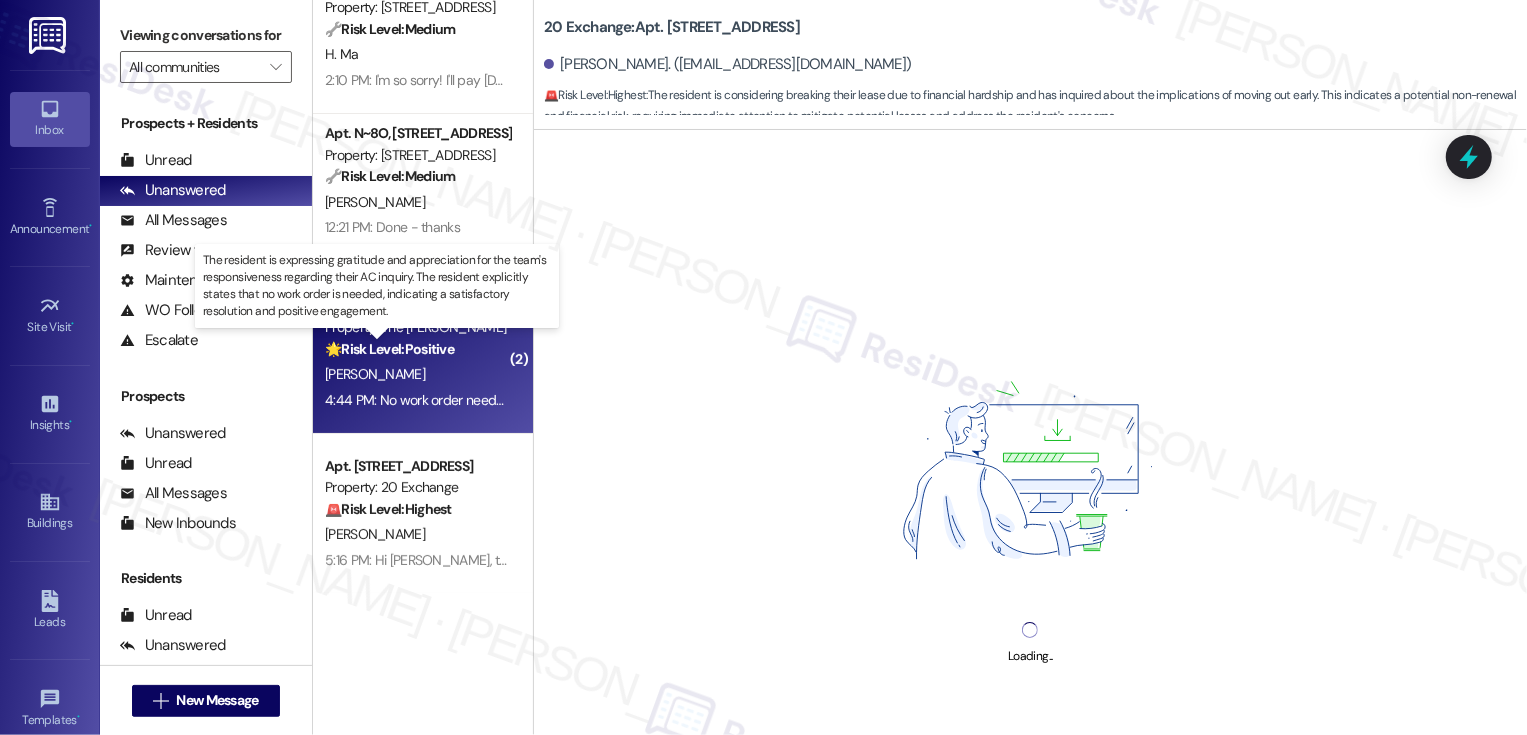 click on "🌟  Risk Level:  Positive" at bounding box center (389, 349) 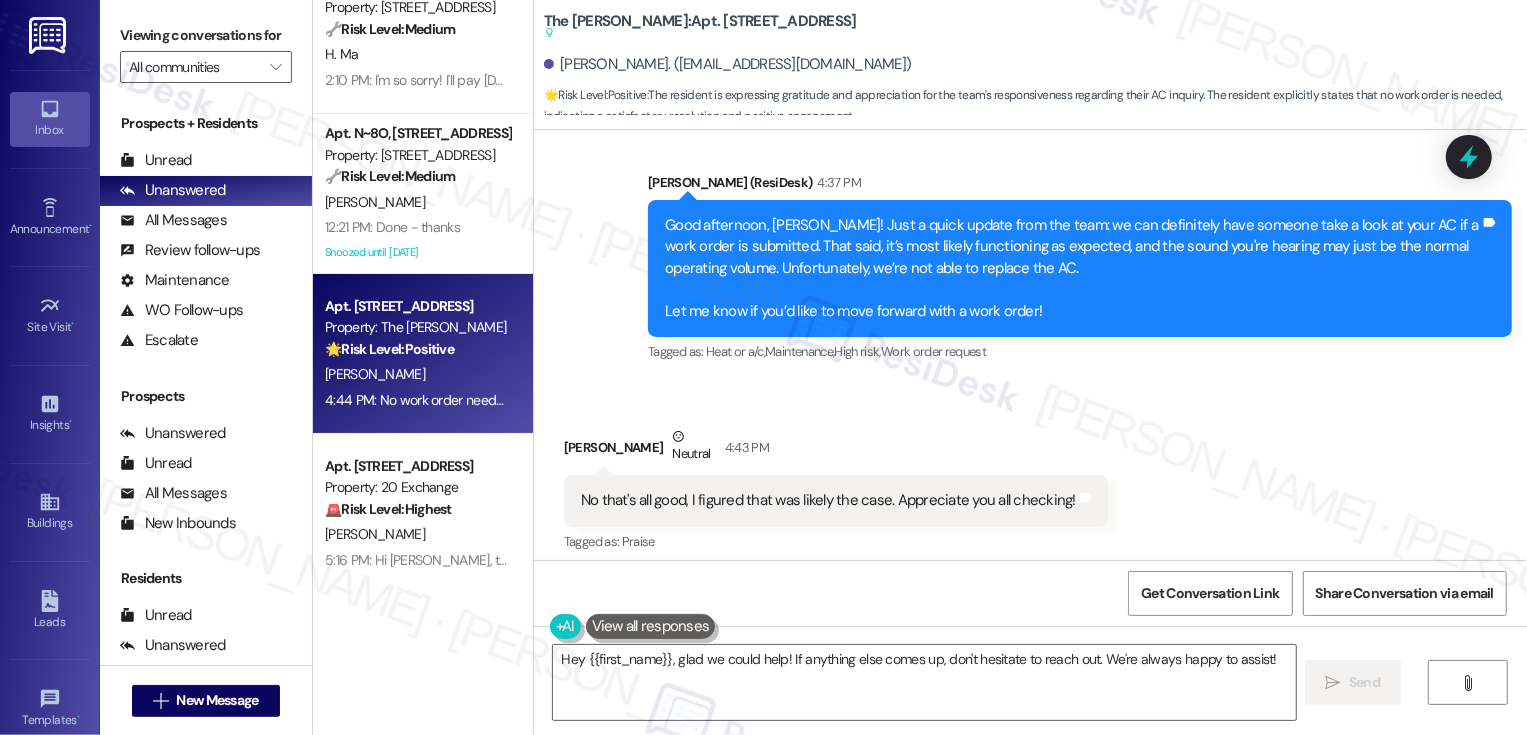 scroll, scrollTop: 2150, scrollLeft: 0, axis: vertical 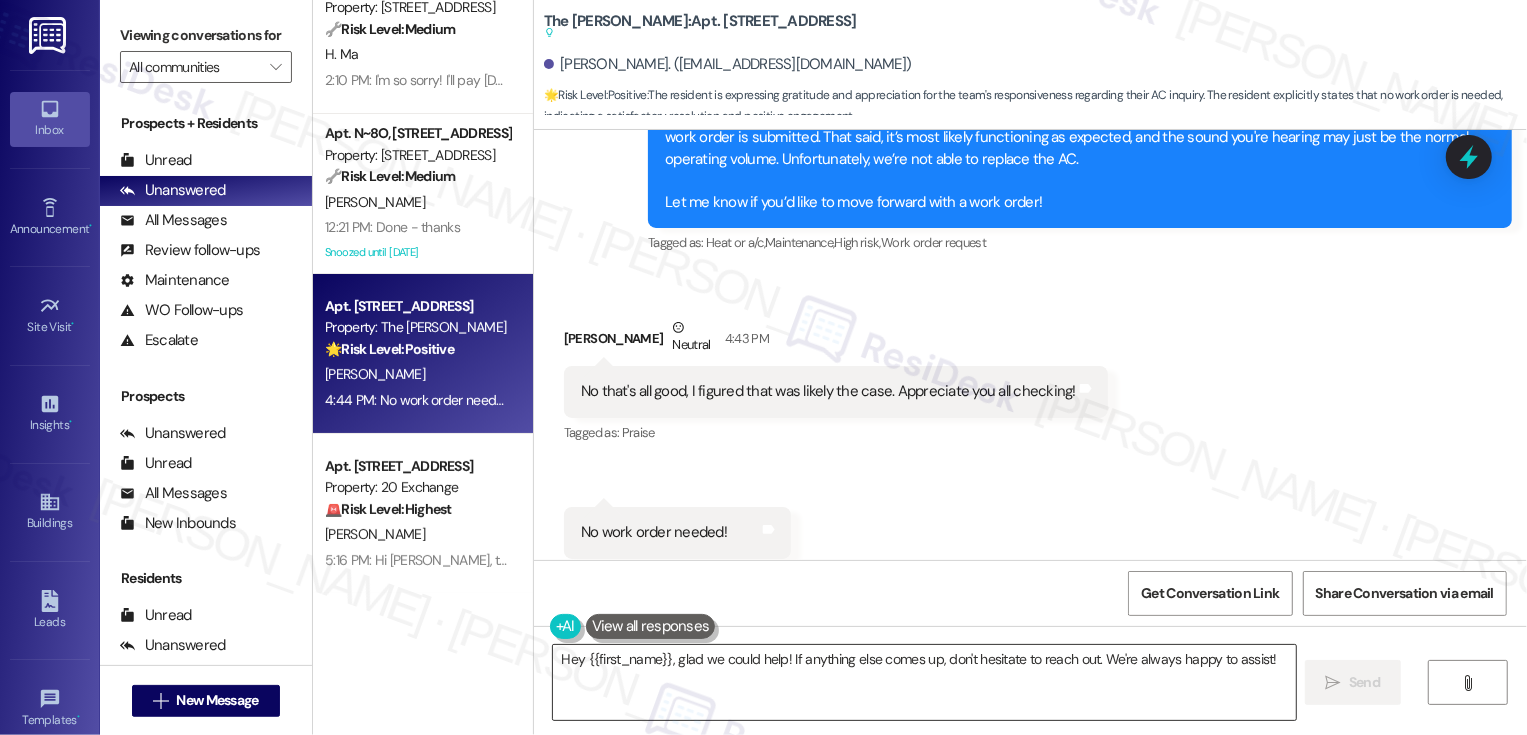 click on "Hey {{first_name}}, glad we could help! If anything else comes up, don't hesitate to reach out. We're always happy to assist!" at bounding box center (924, 682) 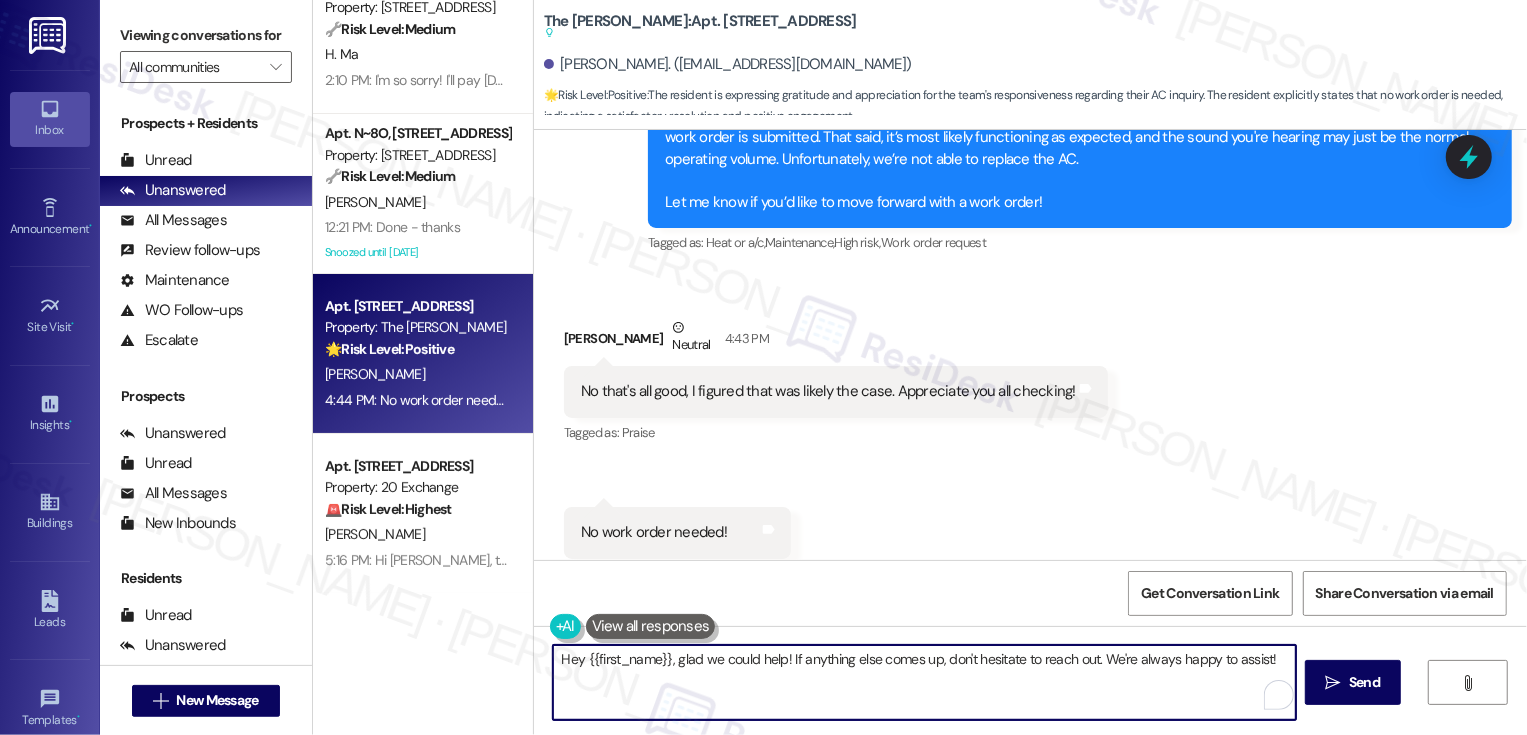 drag, startPoint x: 770, startPoint y: 660, endPoint x: 582, endPoint y: 657, distance: 188.02394 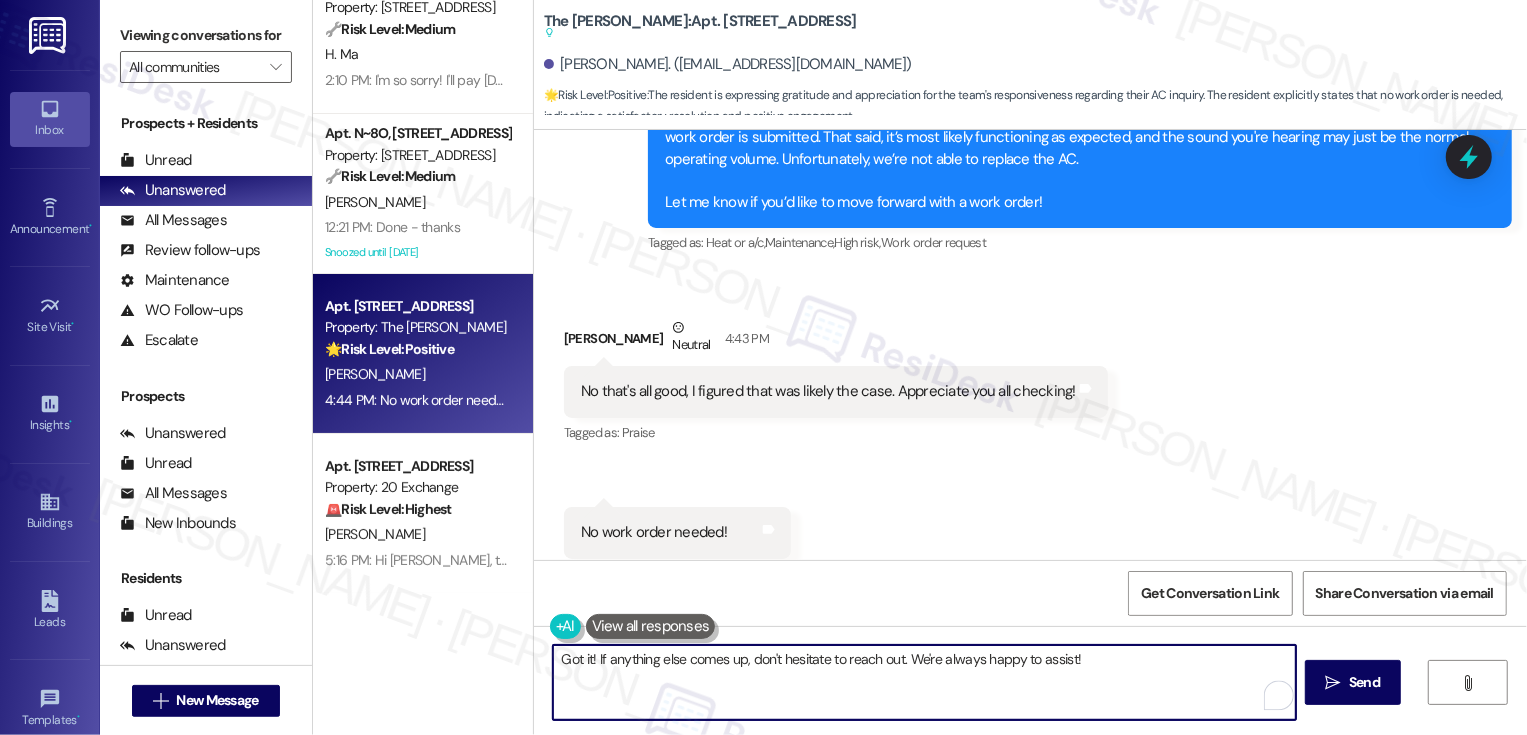 click on "Got it! If anything else comes up, don't hesitate to reach out. We're always happy to assist!" at bounding box center [924, 682] 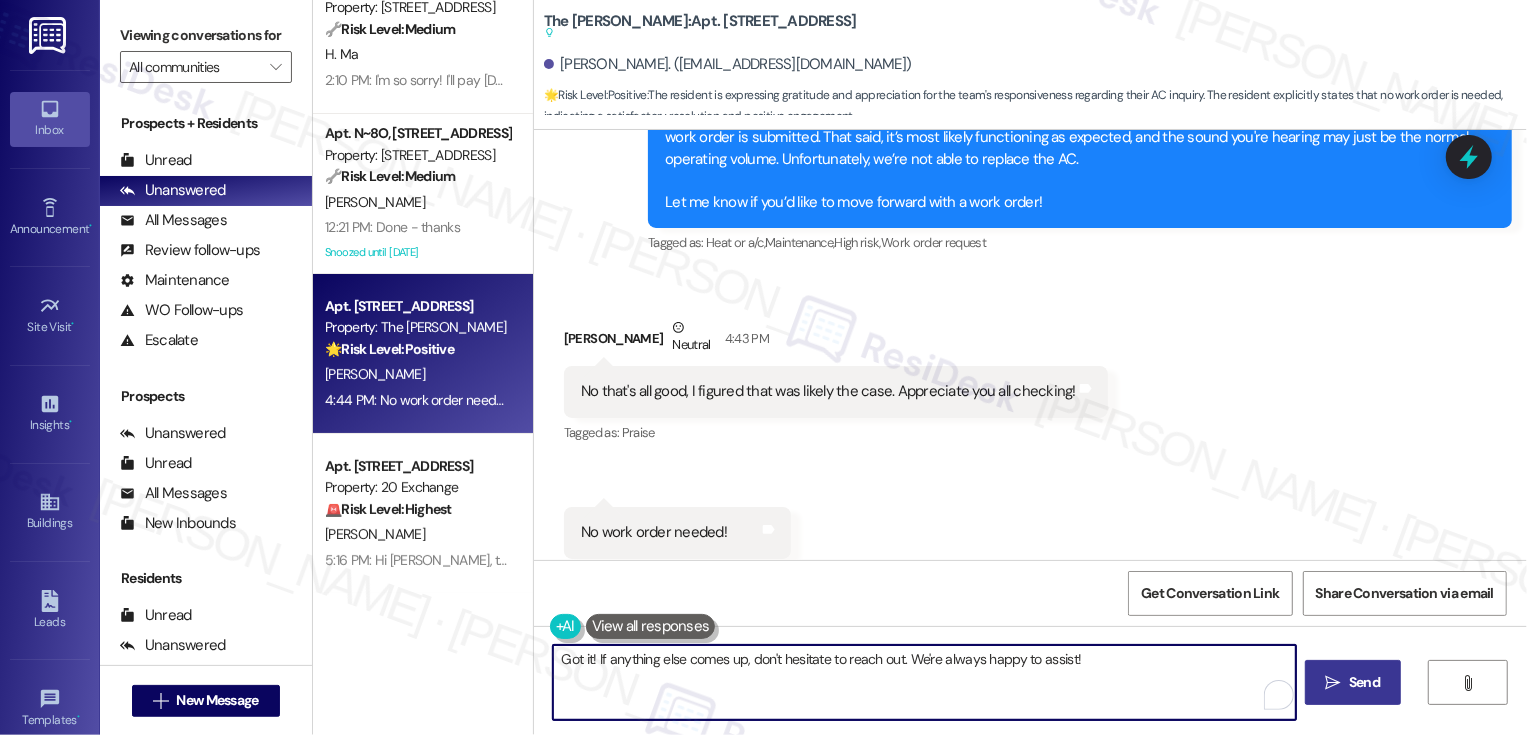 type on "Got it! If anything else comes up, don't hesitate to reach out. We're always happy to assist!" 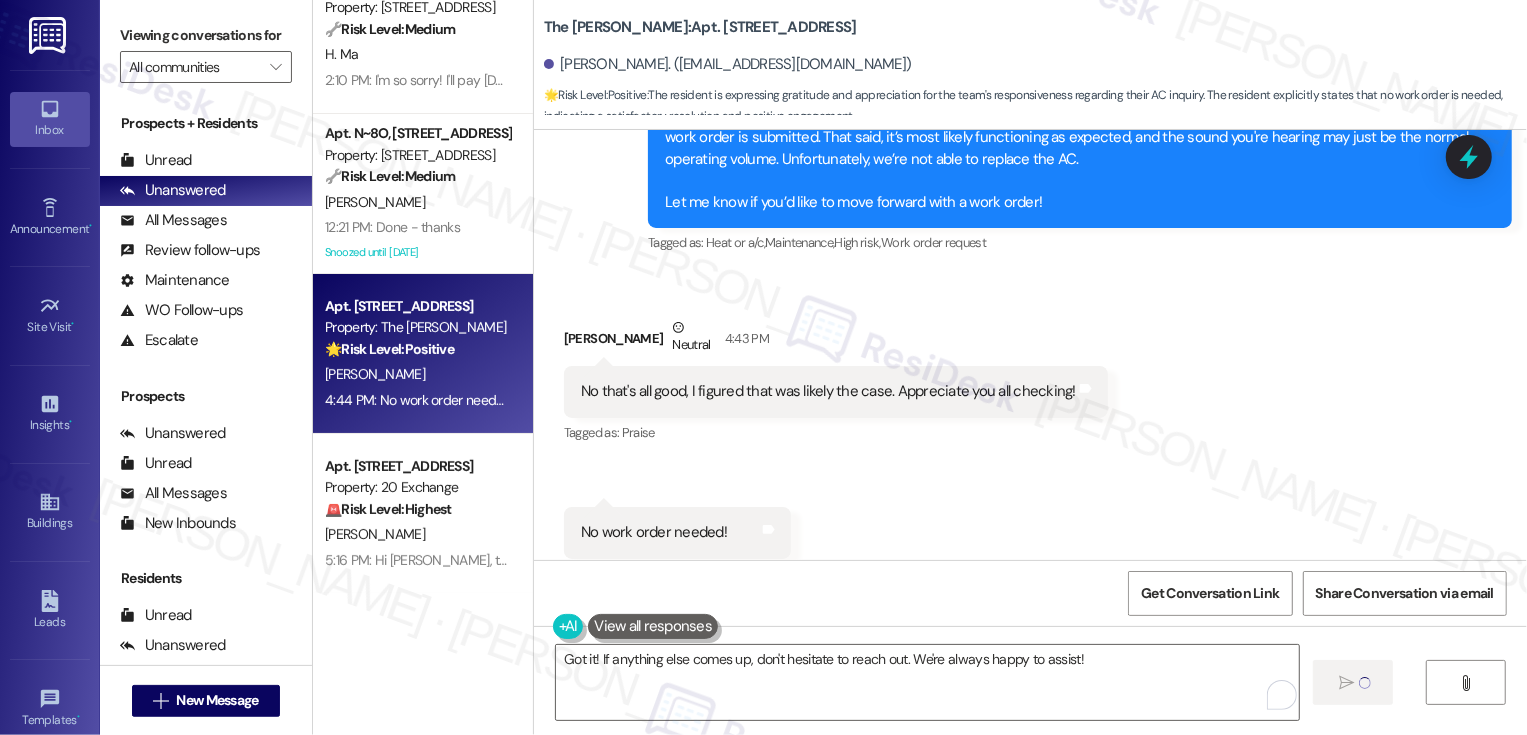type 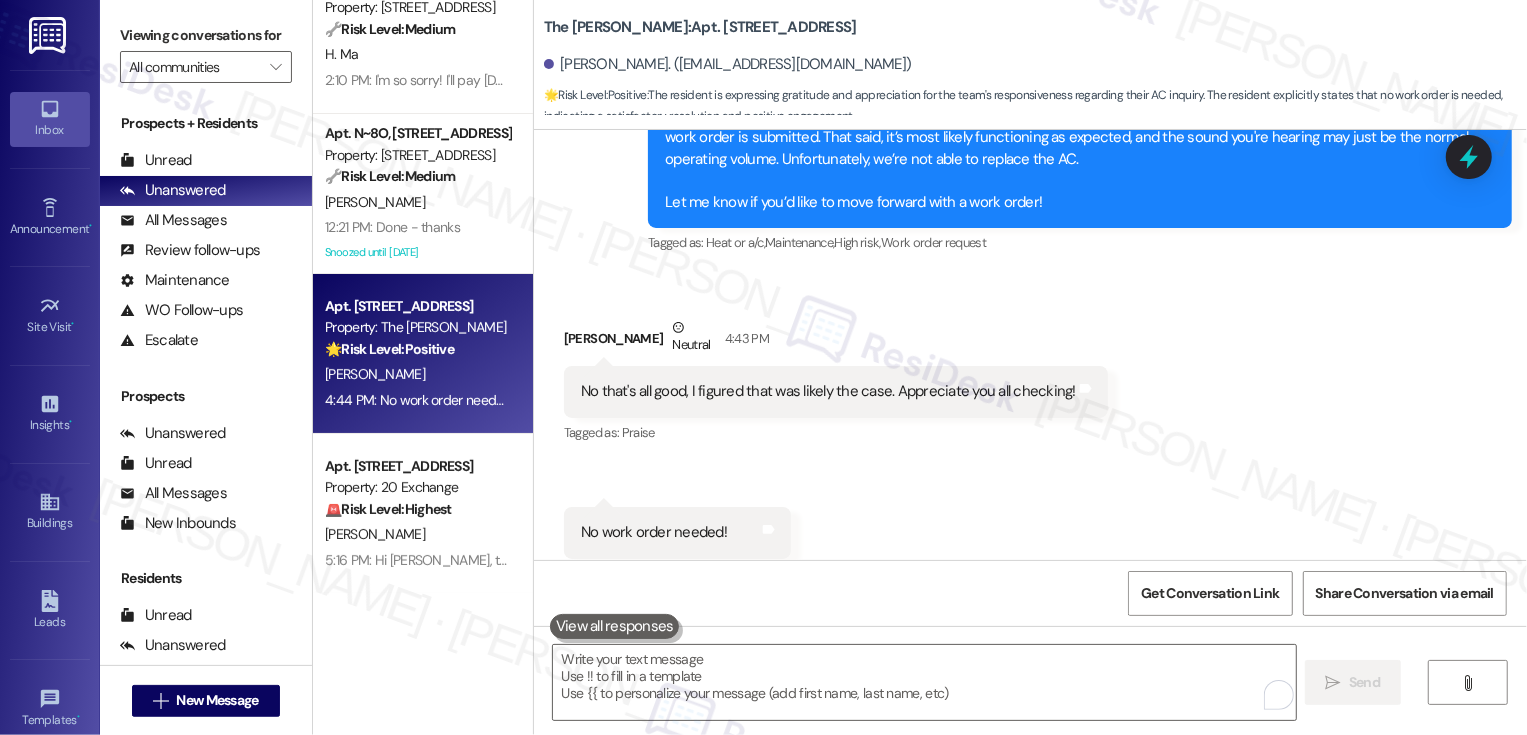 scroll, scrollTop: 2149, scrollLeft: 0, axis: vertical 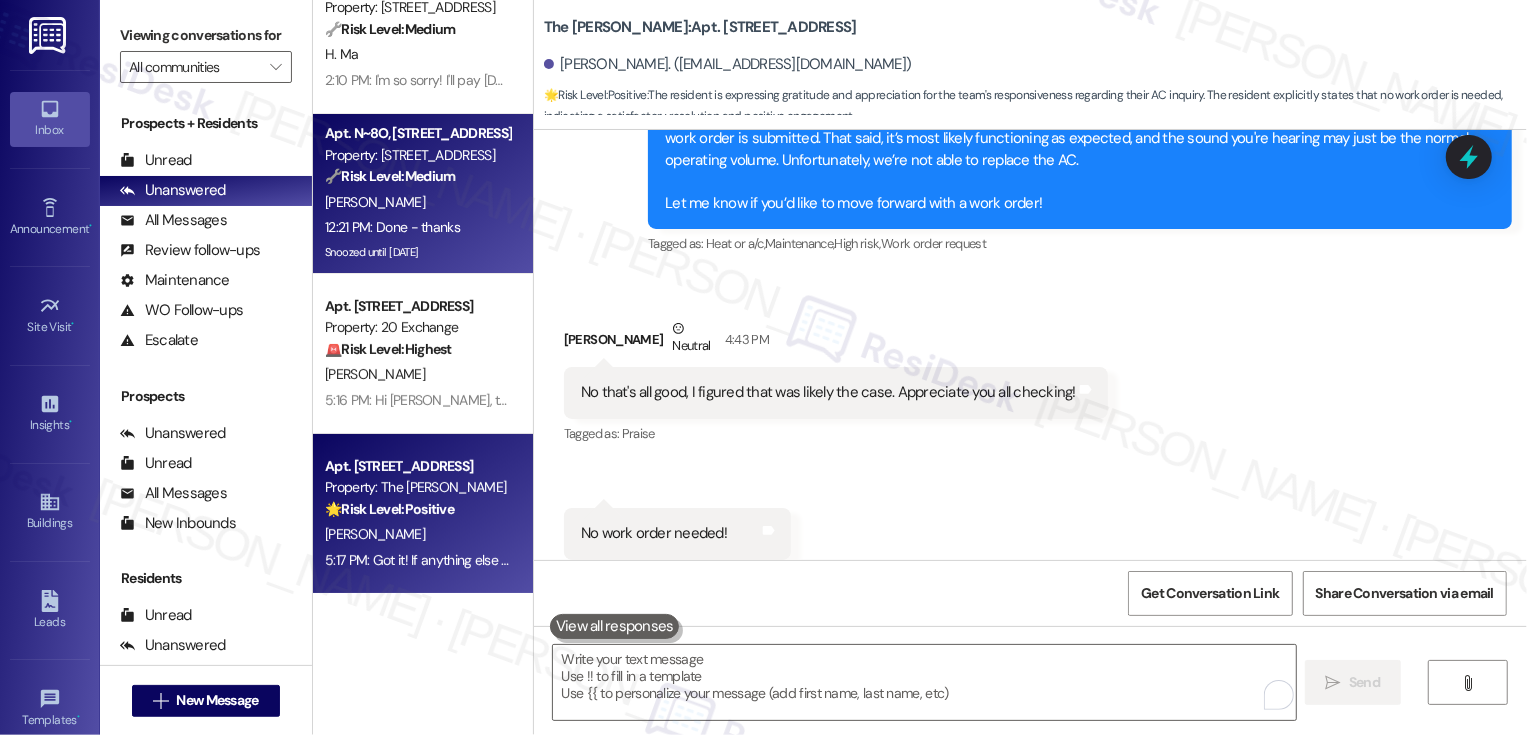 click on "12:21 PM: Done - thanks 12:21 PM: Done - thanks" at bounding box center [392, 227] 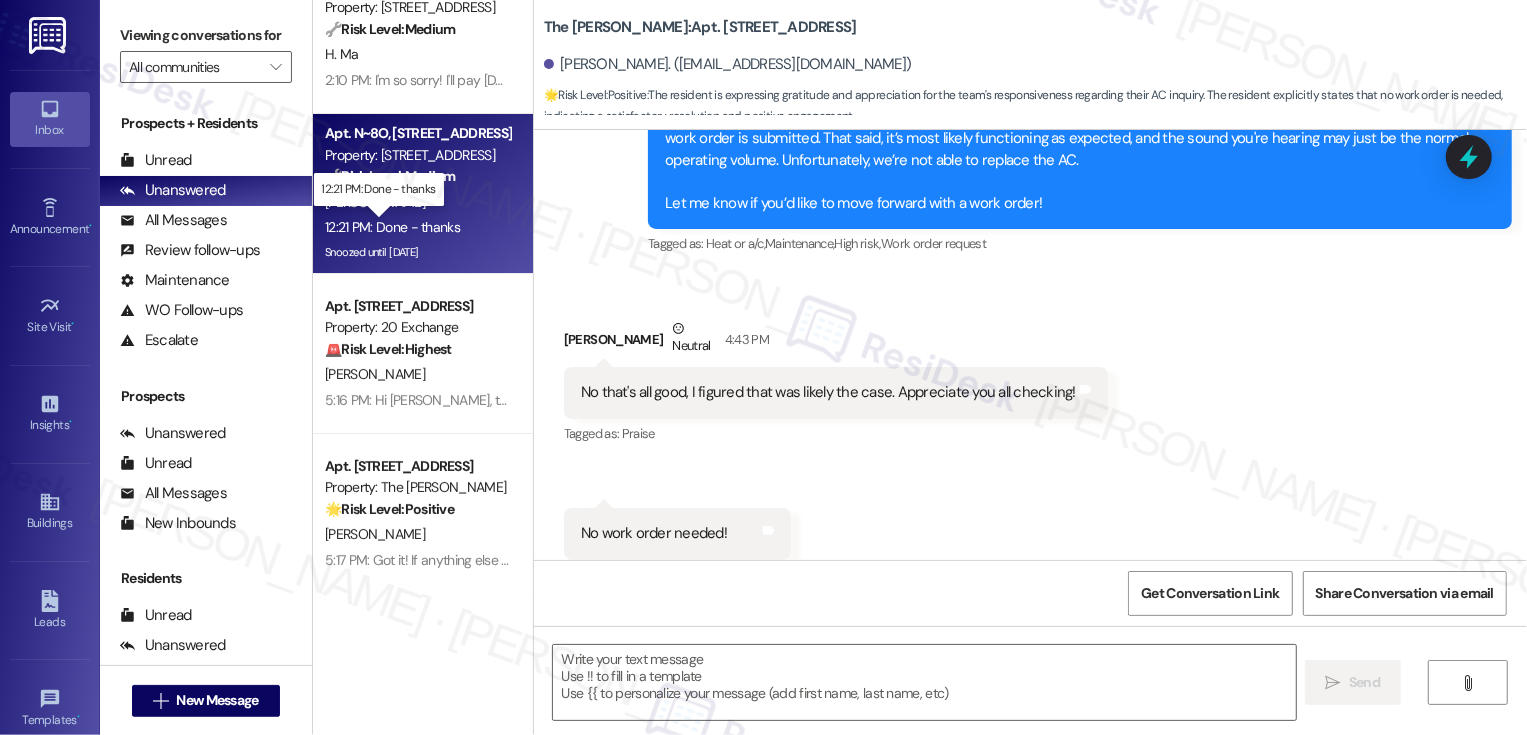 type on "Fetching suggested responses. Please feel free to read through the conversation in the meantime." 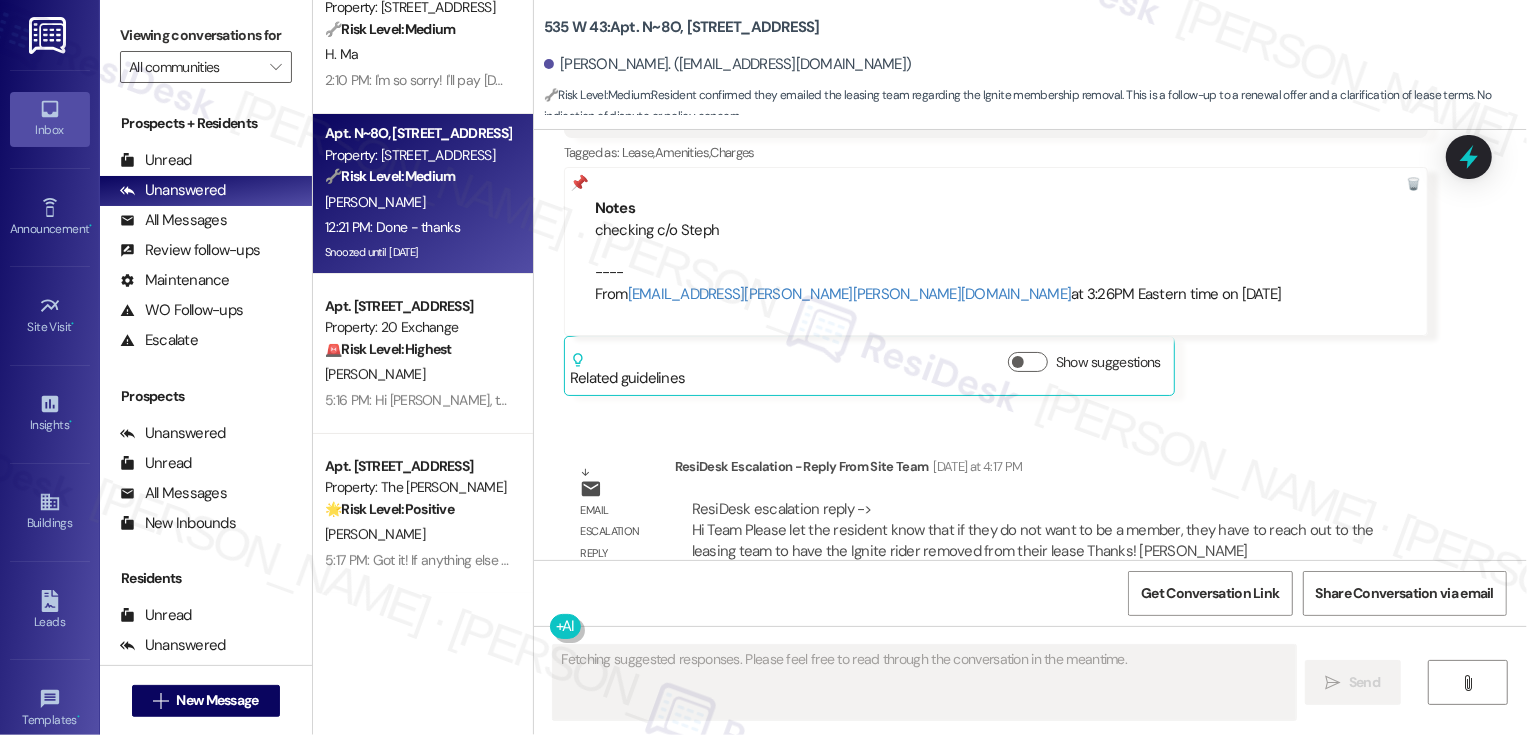 scroll, scrollTop: 18785, scrollLeft: 0, axis: vertical 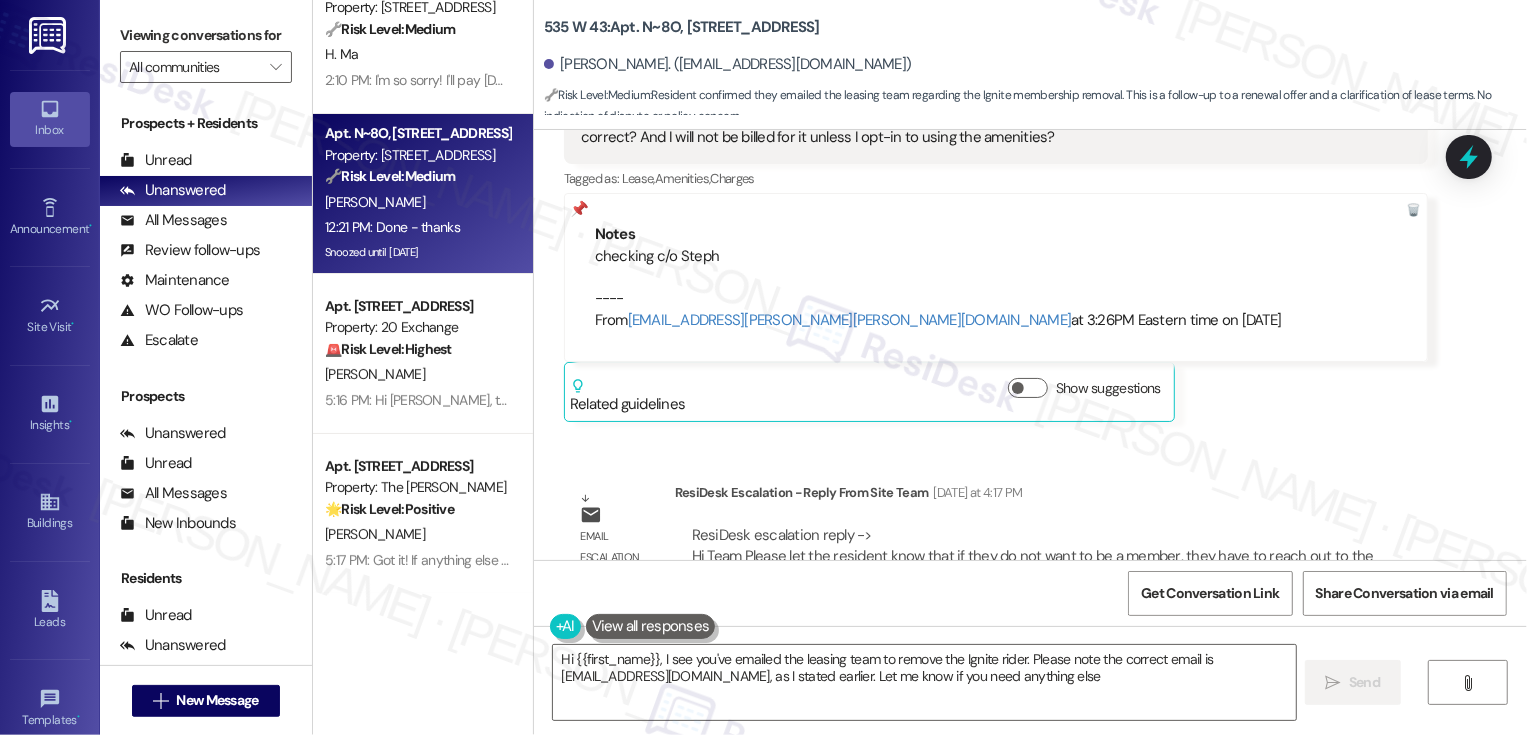type on "Hi {{first_name}}, I see you've emailed the leasing team to remove the Ignite rider. Please note the correct email is 535west43leasing@dermotcompany.com, as I stated earlier. Let me know if you need anything else!" 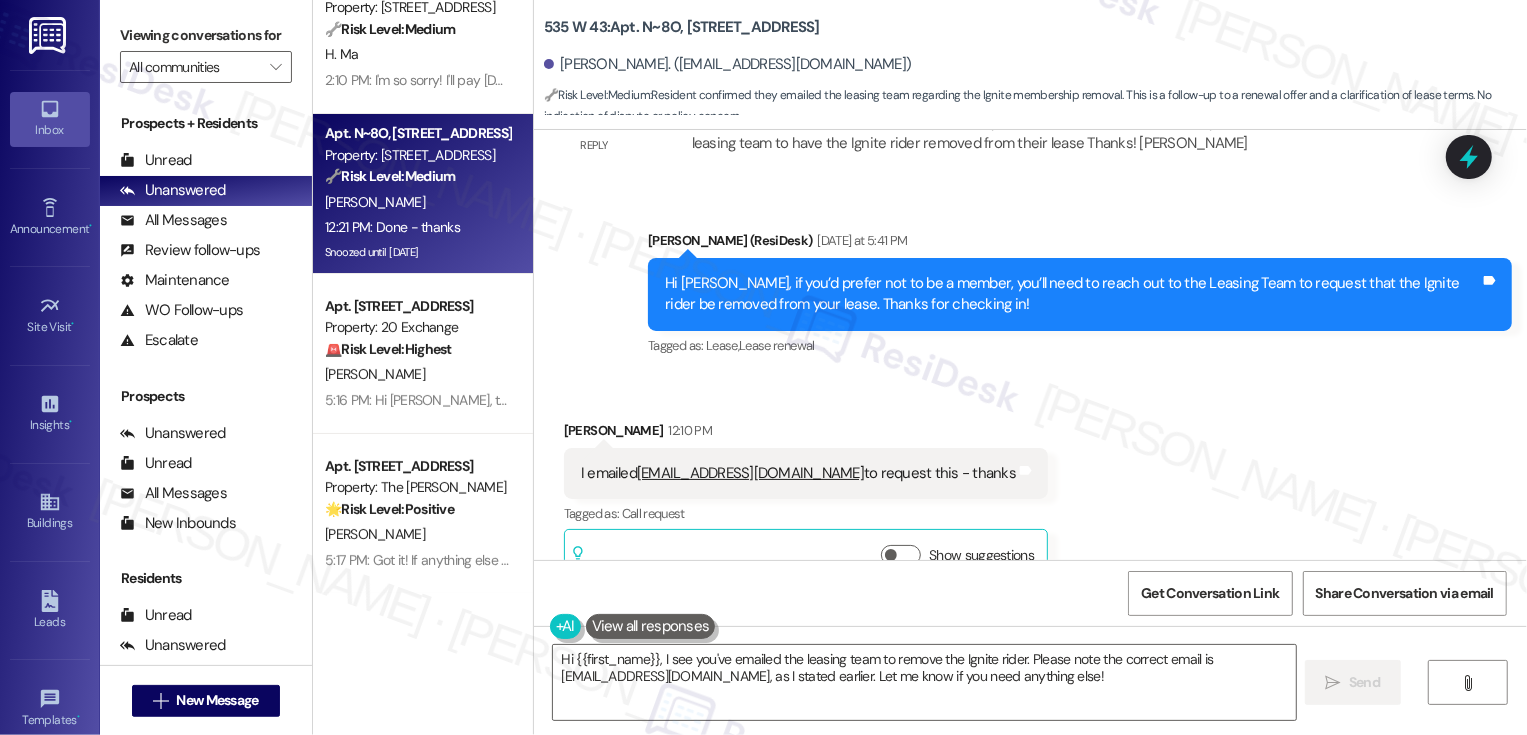 scroll, scrollTop: 19173, scrollLeft: 0, axis: vertical 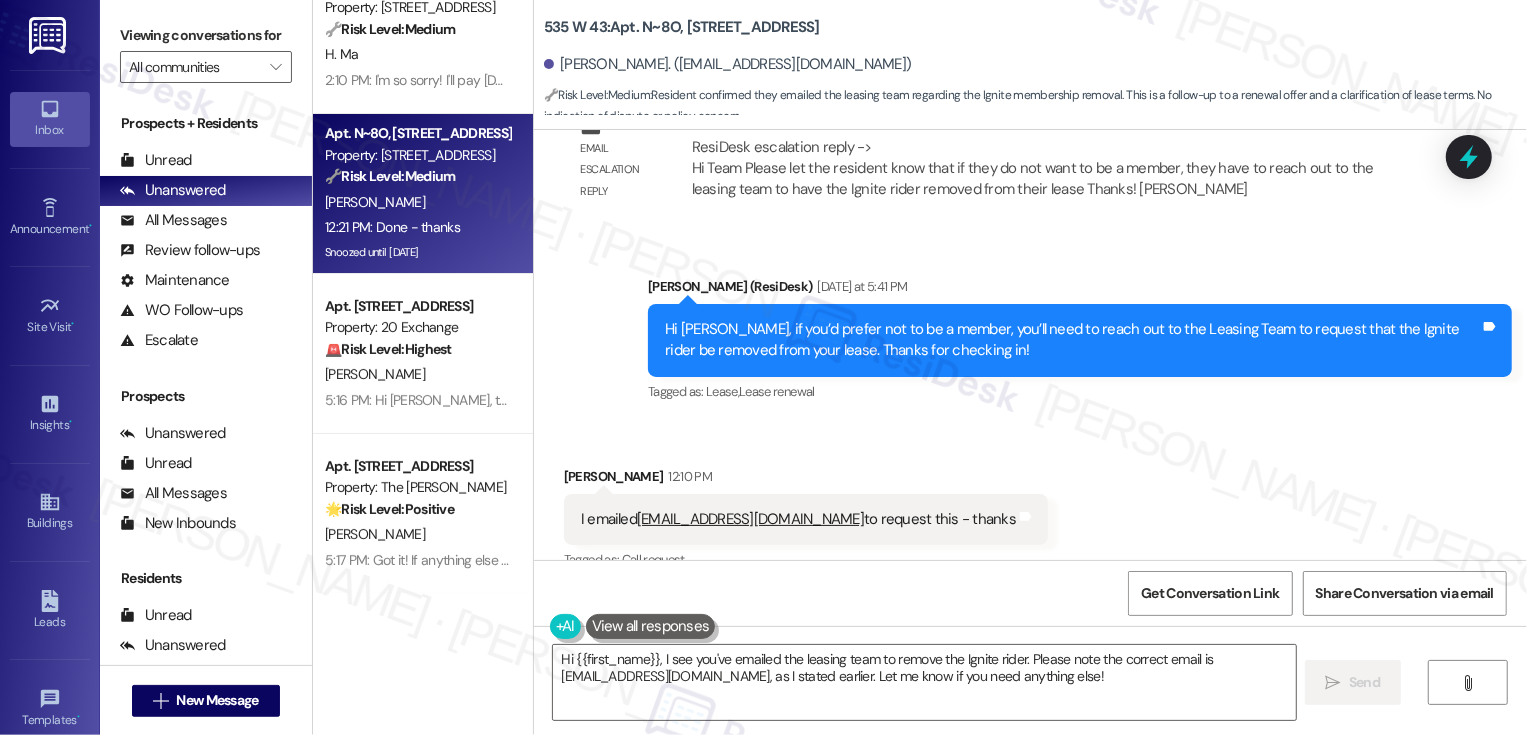 drag, startPoint x: 533, startPoint y: 26, endPoint x: 793, endPoint y: 34, distance: 260.12305 